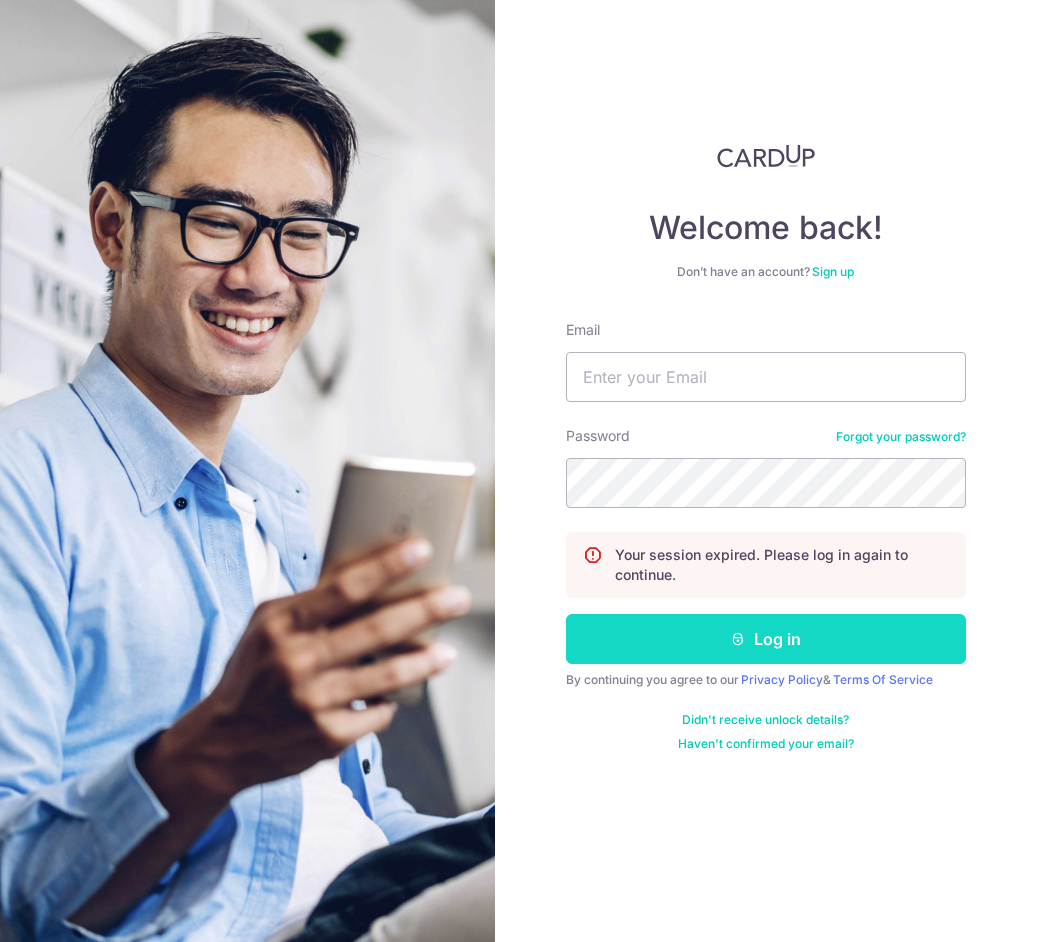 scroll, scrollTop: 0, scrollLeft: 0, axis: both 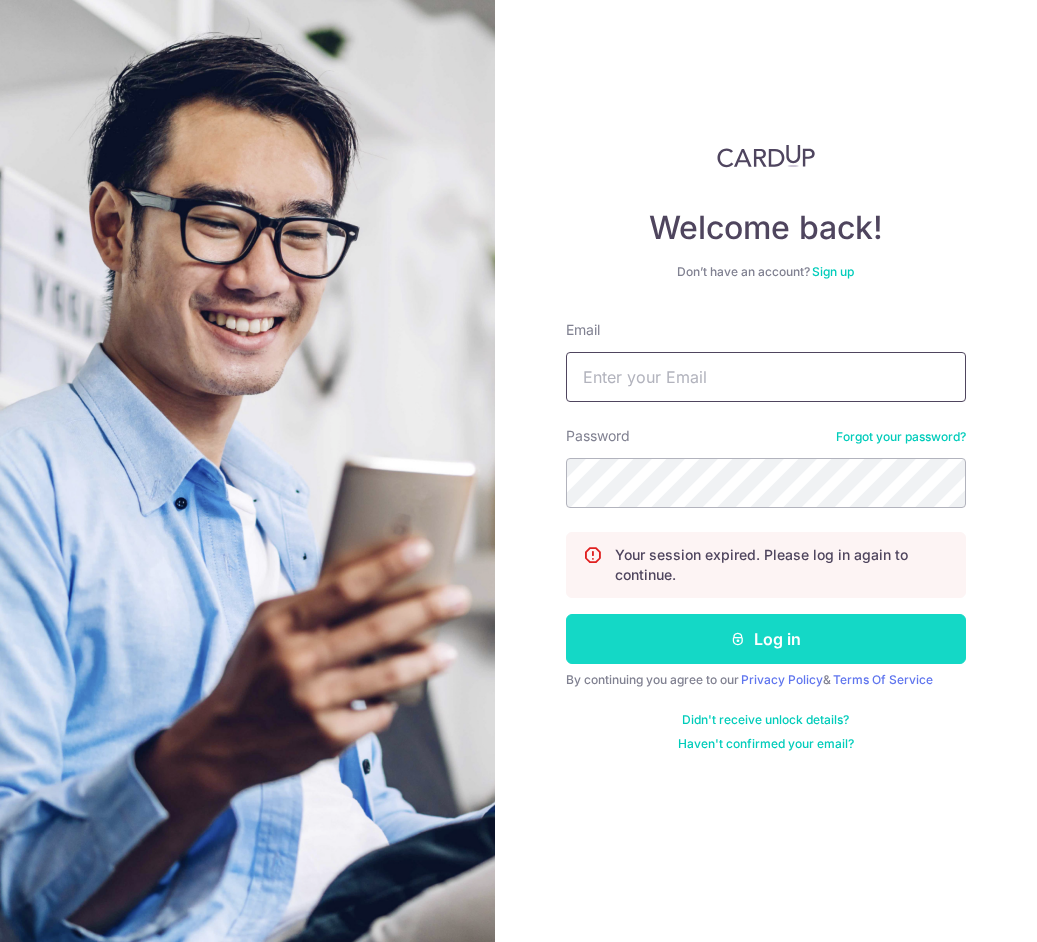 type on "[EMAIL]" 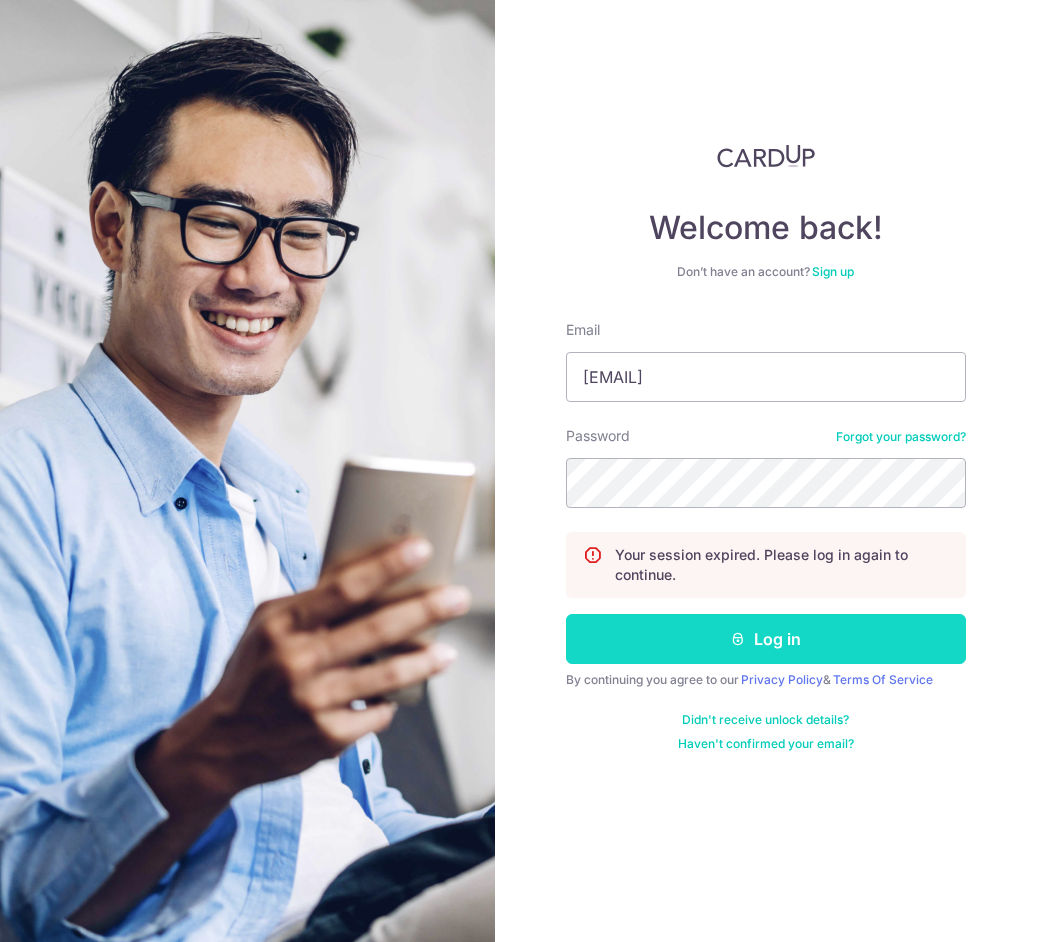 click on "Log in" at bounding box center (766, 639) 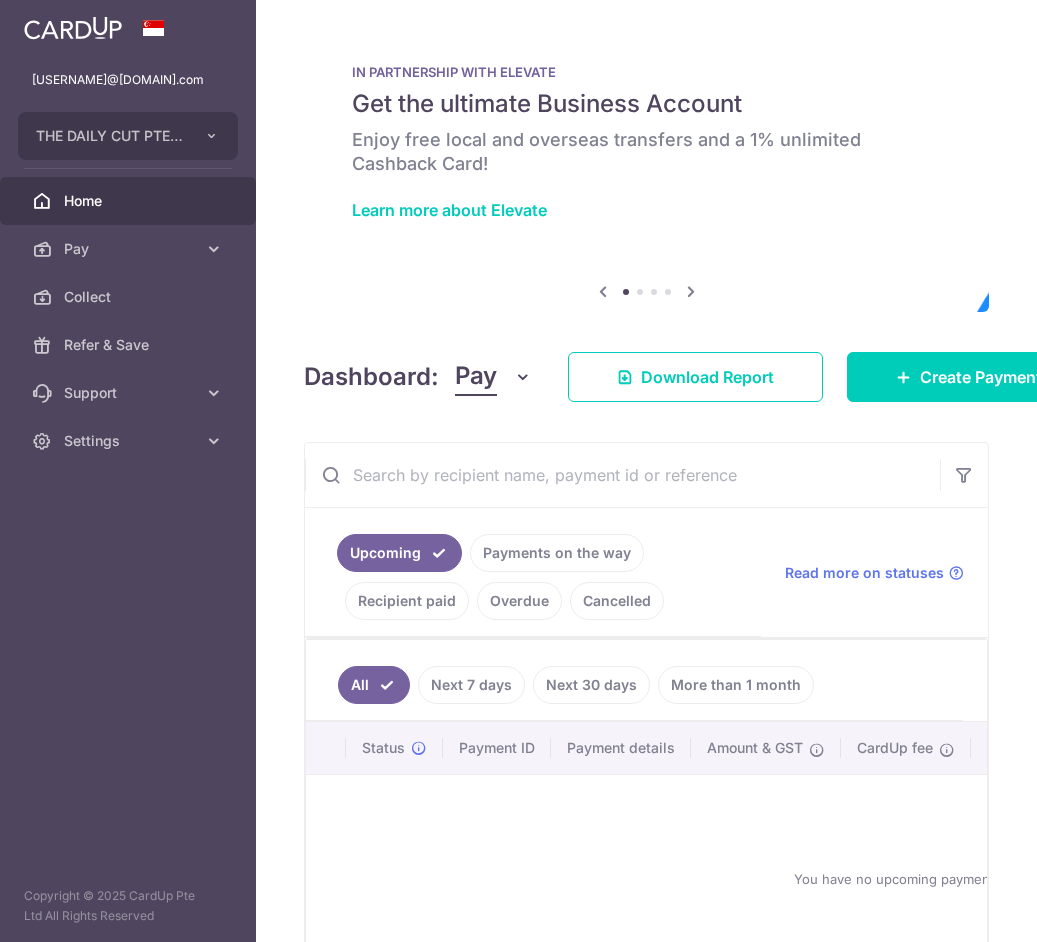 scroll, scrollTop: 0, scrollLeft: 0, axis: both 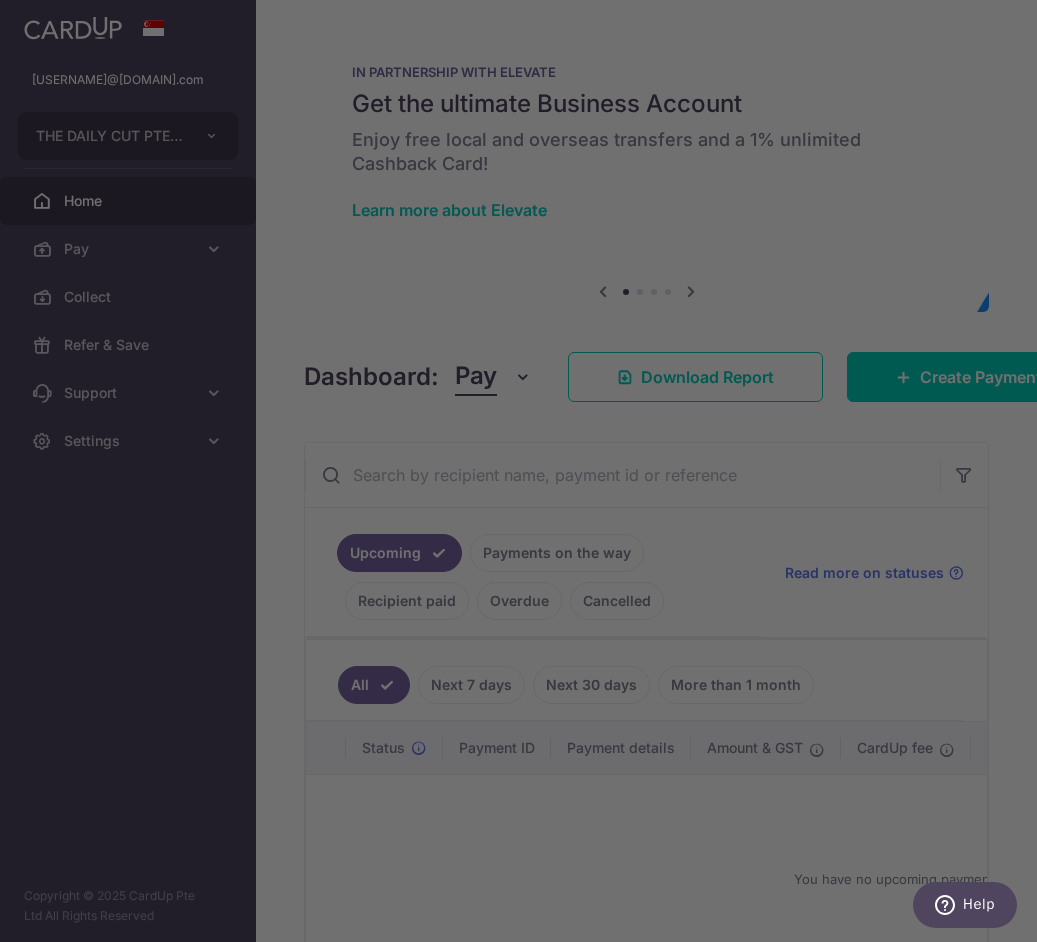 drag, startPoint x: 850, startPoint y: 247, endPoint x: 917, endPoint y: 348, distance: 121.20231 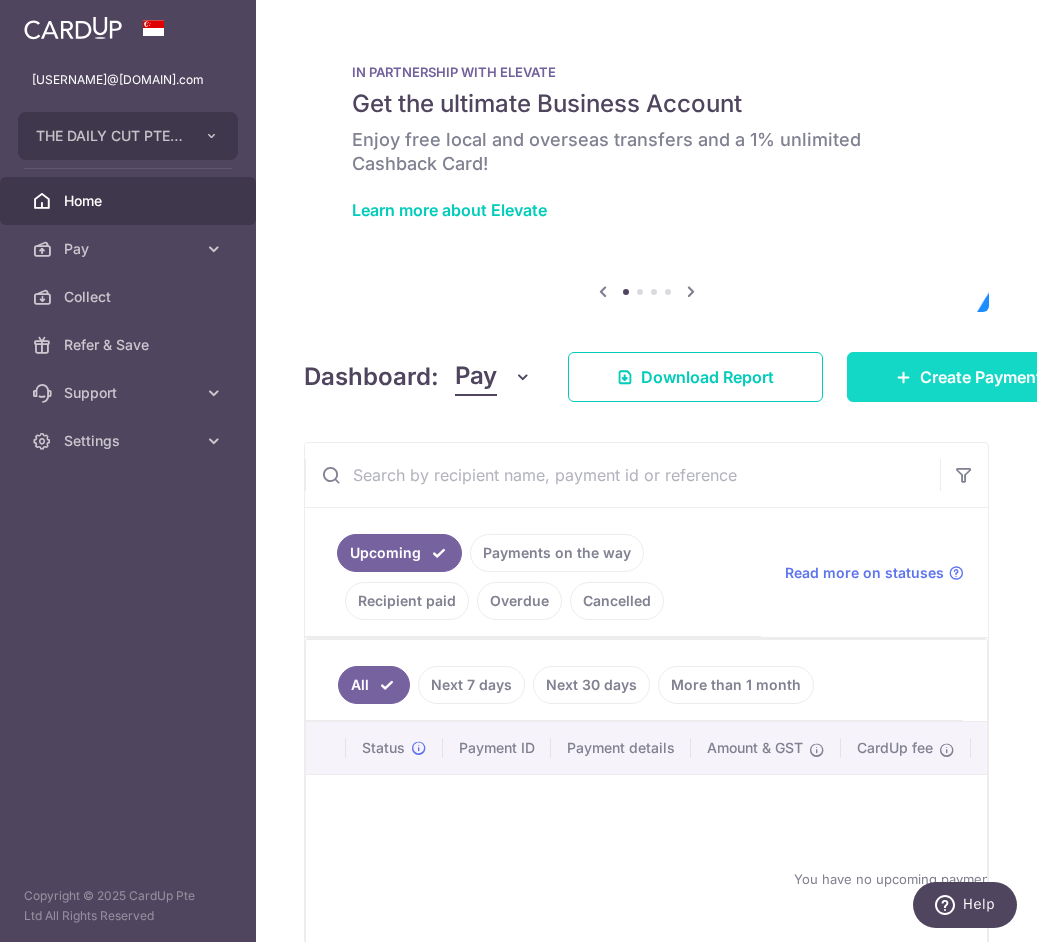 click on "Create Payment" at bounding box center (969, 377) 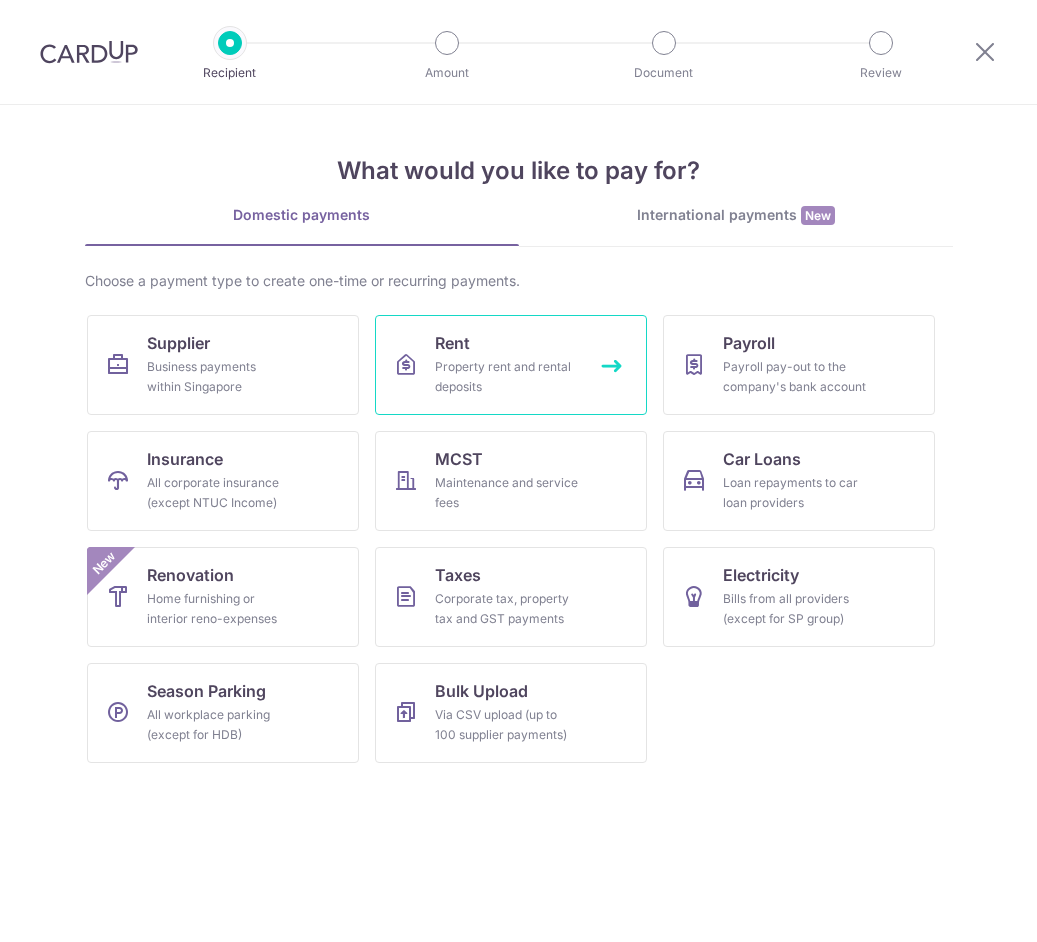 scroll, scrollTop: 0, scrollLeft: 0, axis: both 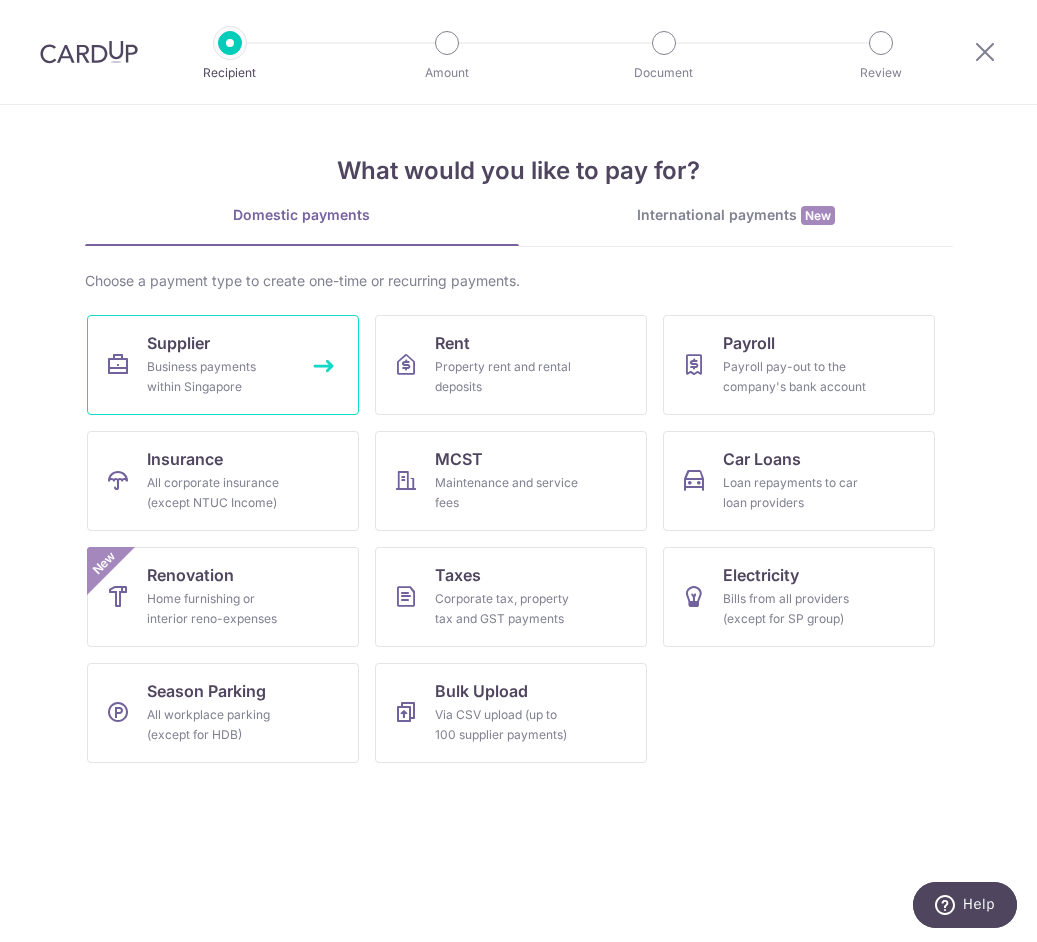 click on "Business payments within Singapore" at bounding box center [219, 377] 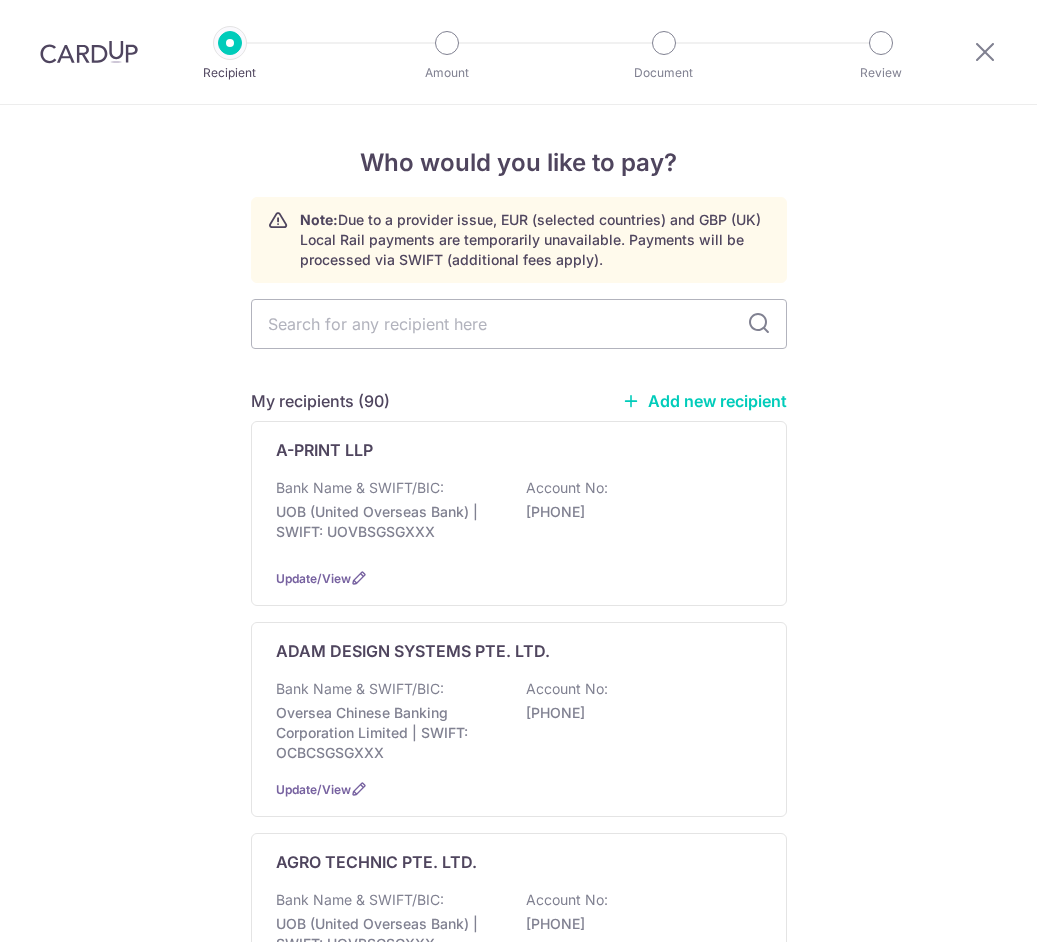 scroll, scrollTop: 0, scrollLeft: 0, axis: both 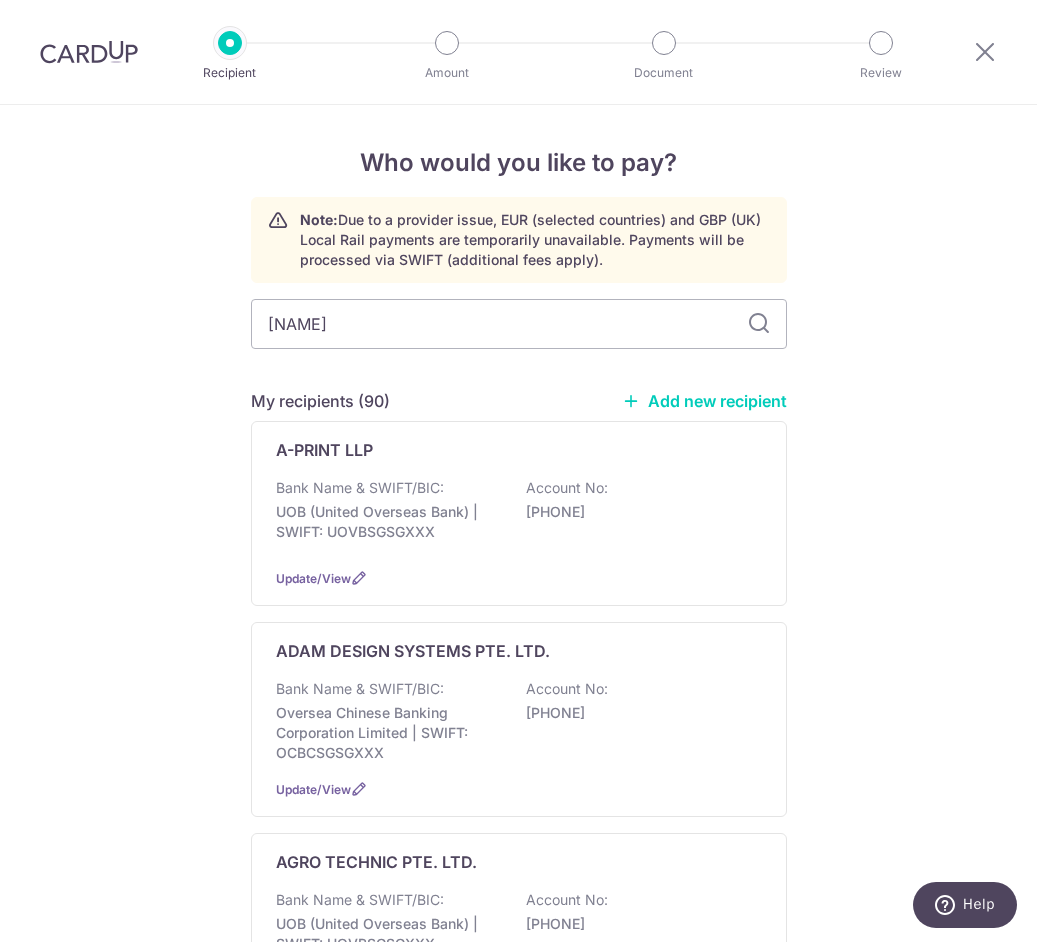 type on "mariteam" 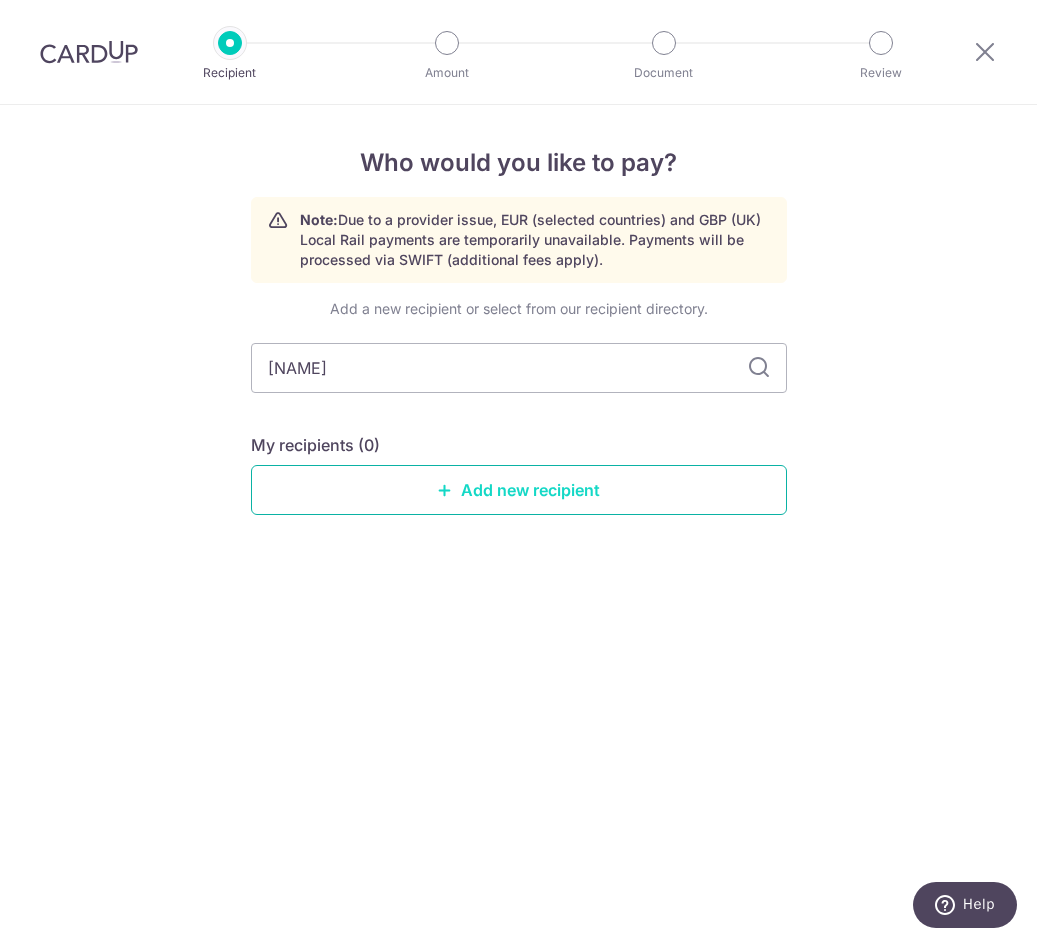 click on "Add new recipient" at bounding box center (519, 490) 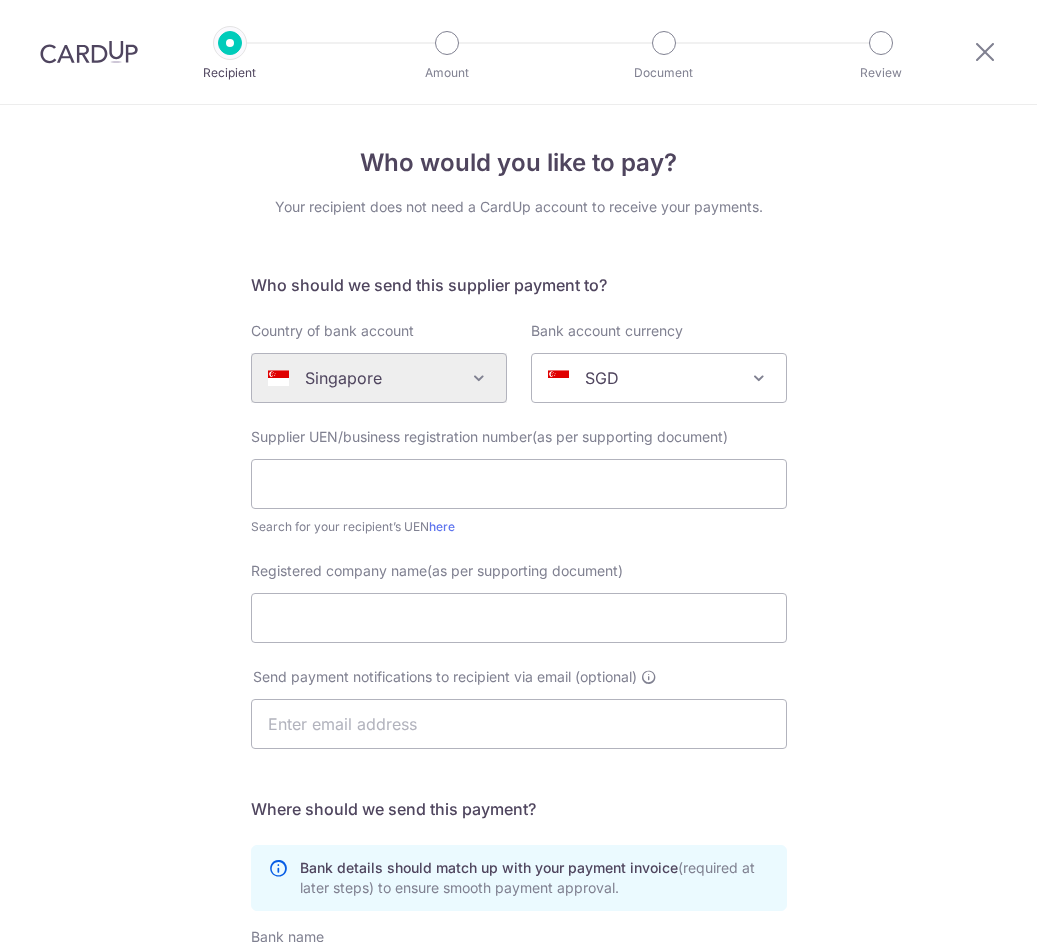 scroll, scrollTop: 0, scrollLeft: 0, axis: both 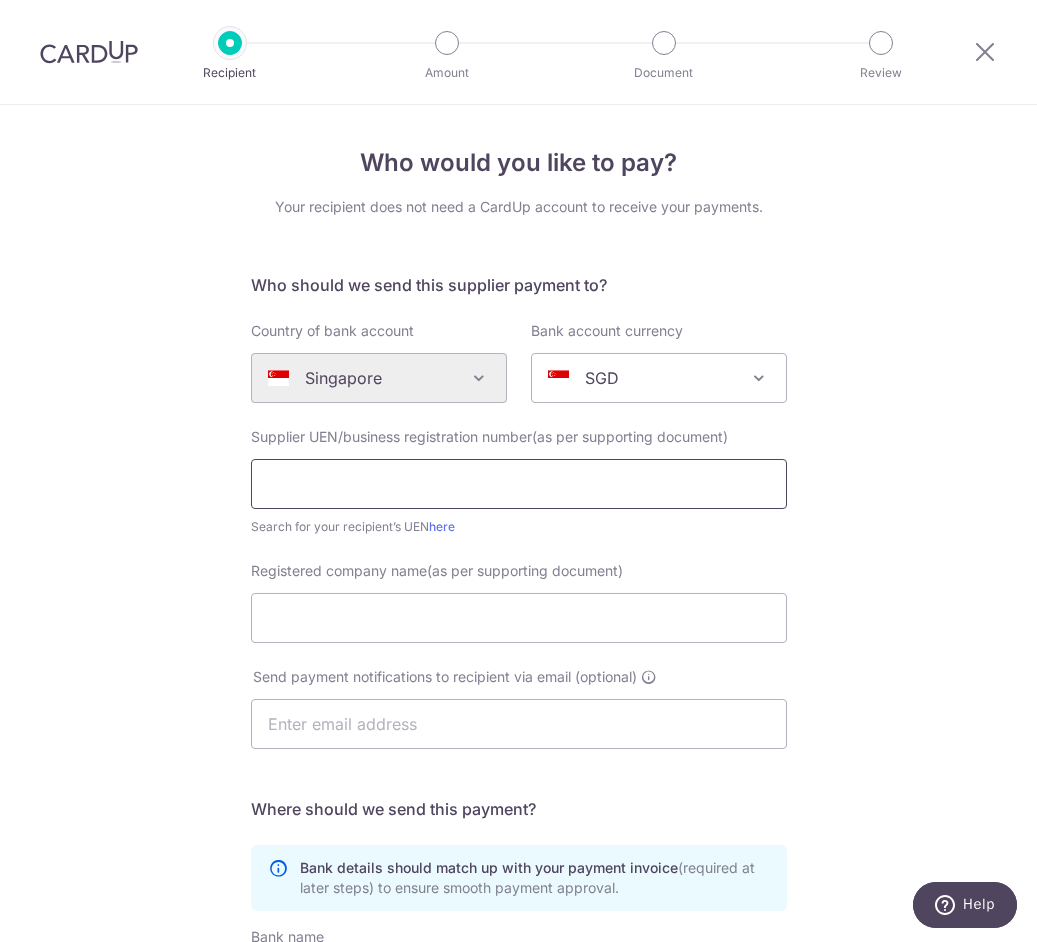 click at bounding box center (519, 484) 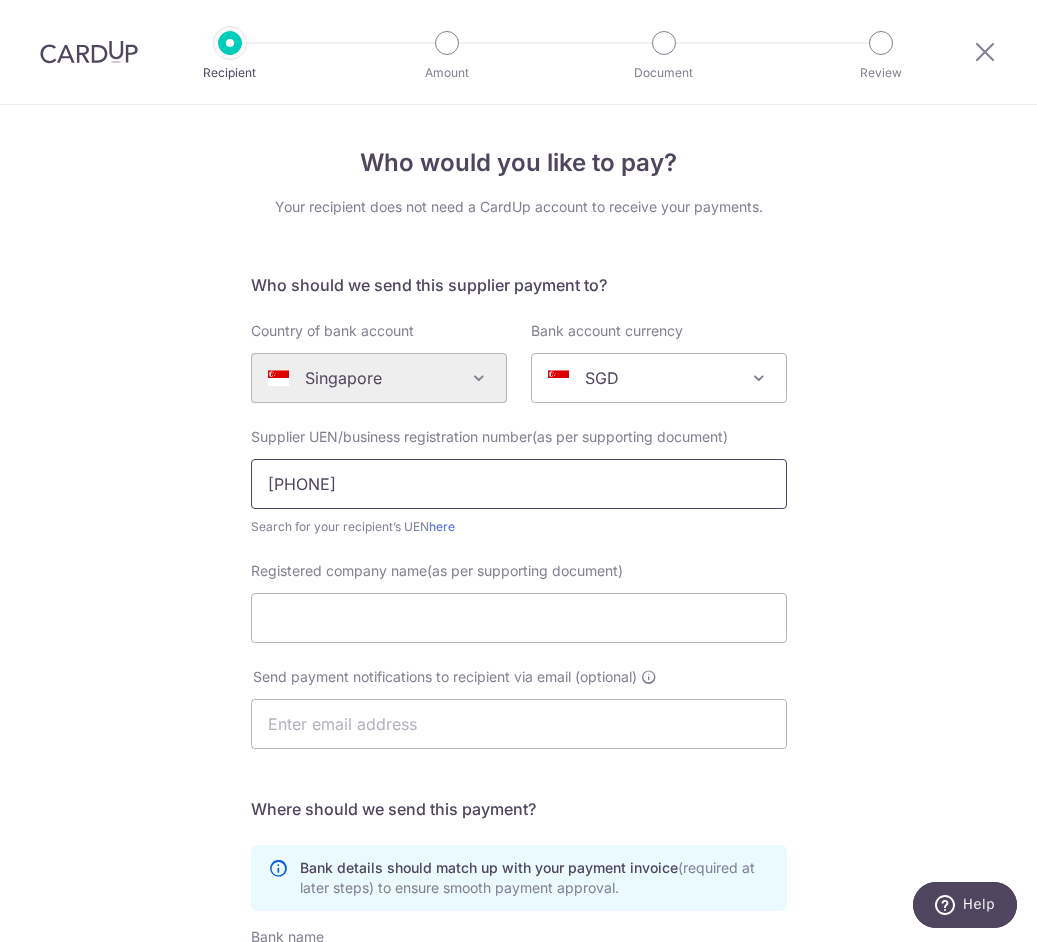 type on "200912963C" 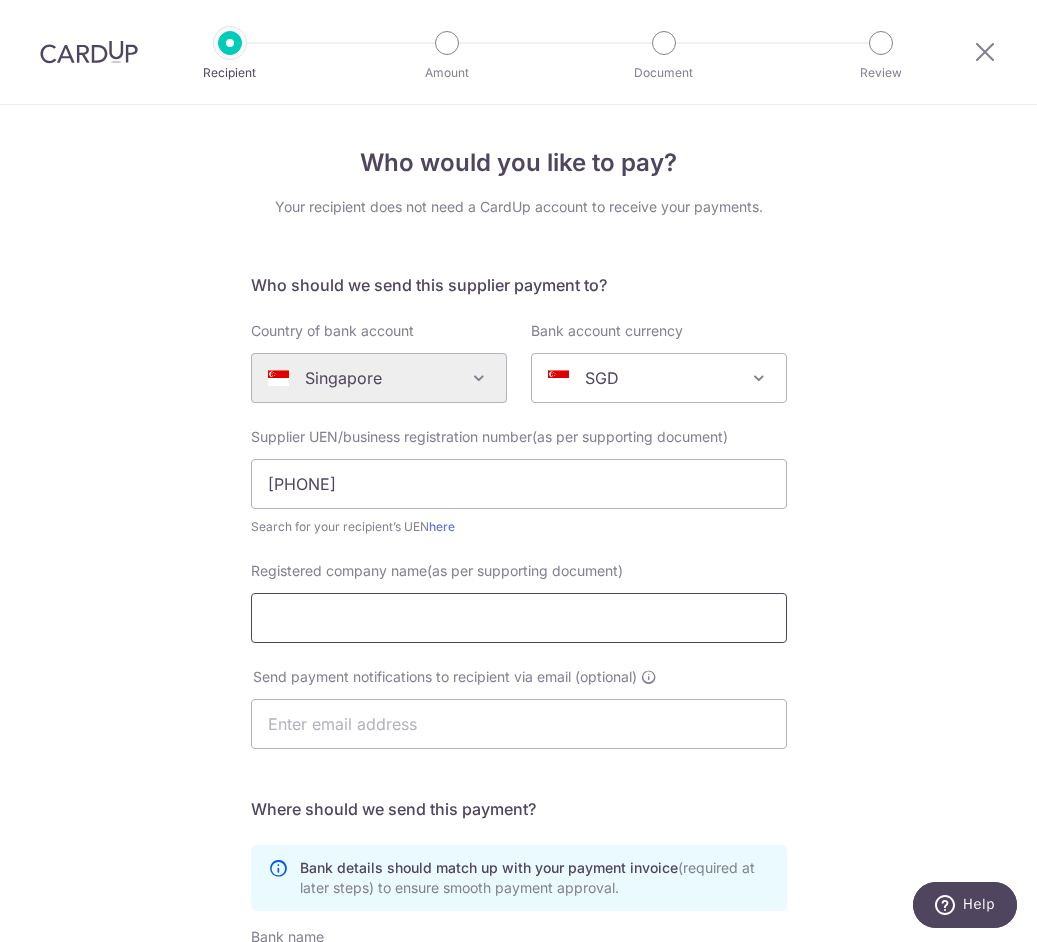 drag, startPoint x: 459, startPoint y: 607, endPoint x: 594, endPoint y: 588, distance: 136.33047 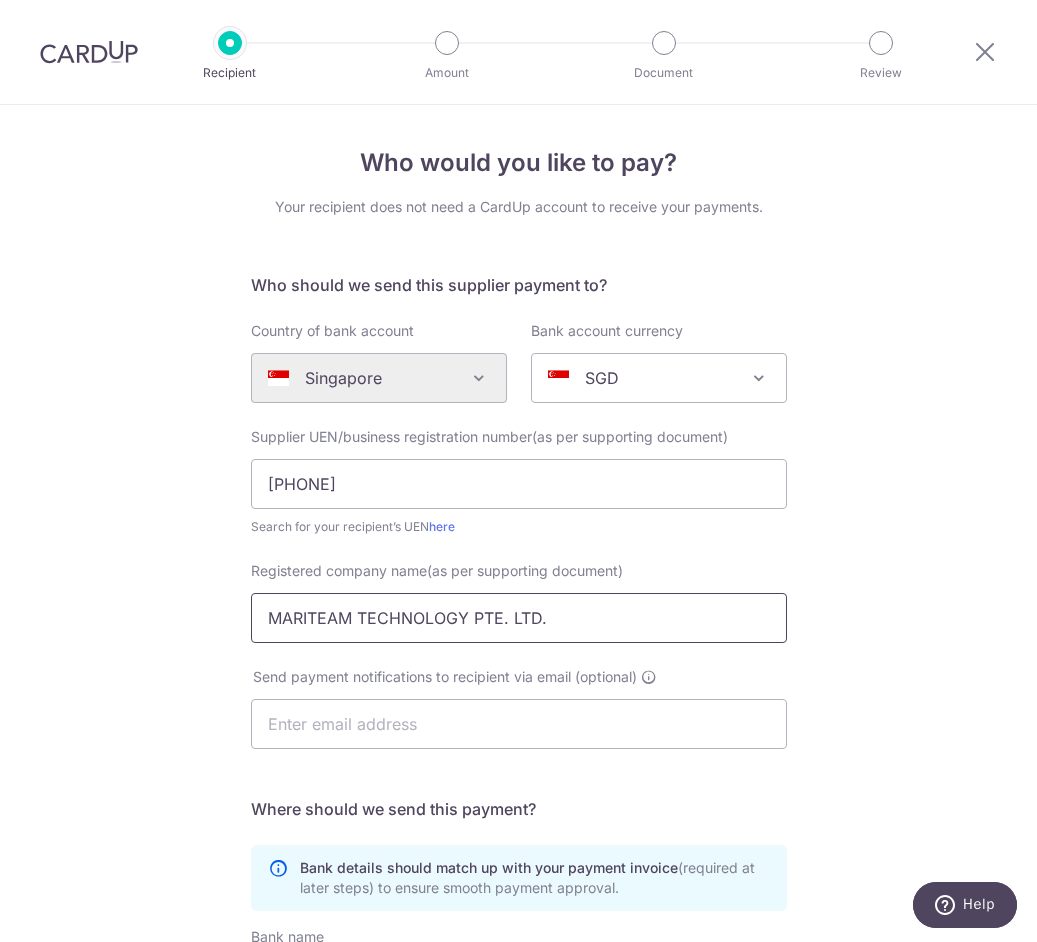 scroll, scrollTop: 375, scrollLeft: 0, axis: vertical 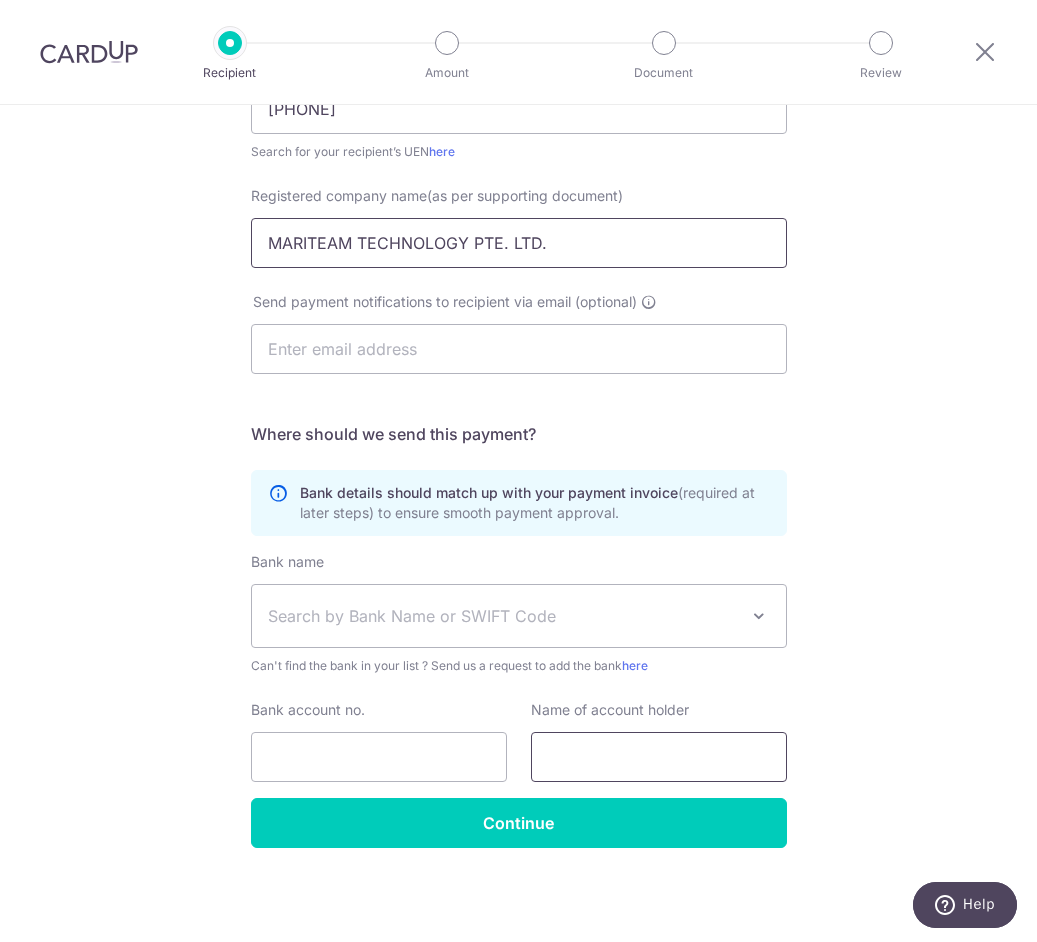 type on "MARITEAM TECHNOLOGY PTE. LTD." 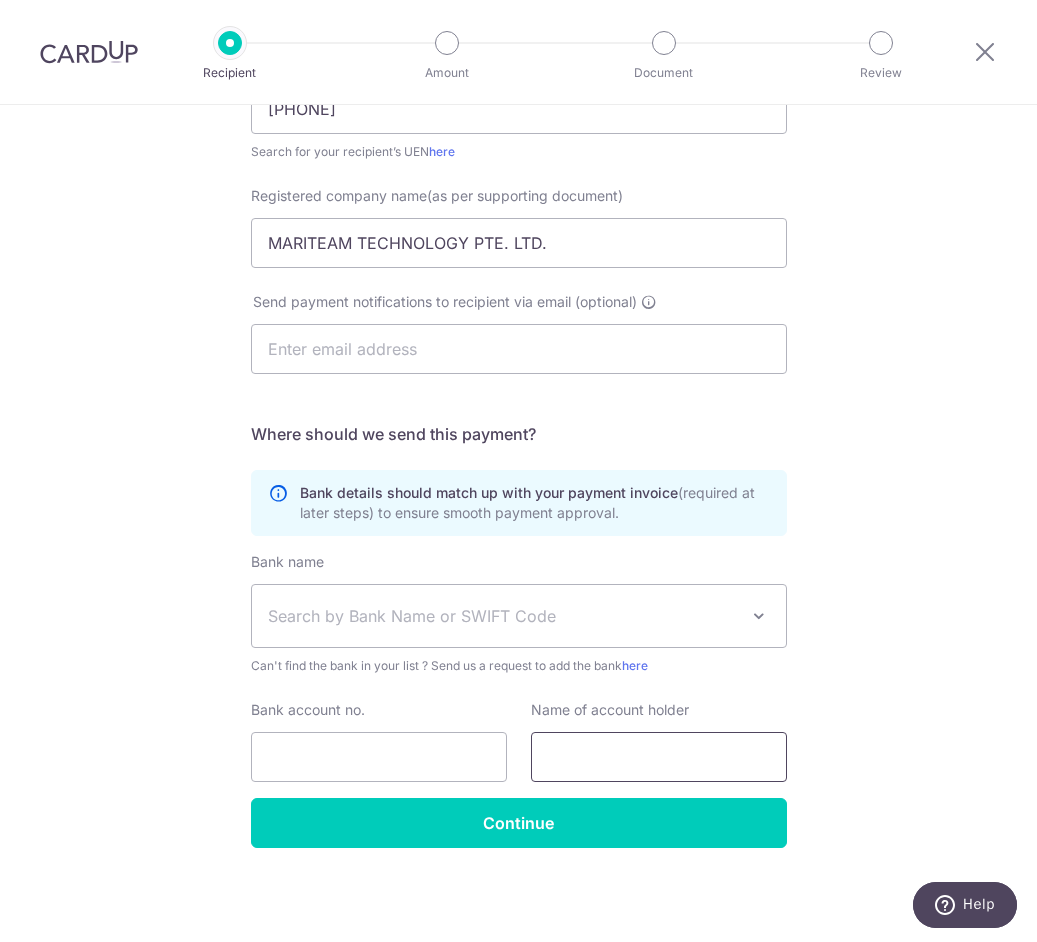 click at bounding box center [659, 757] 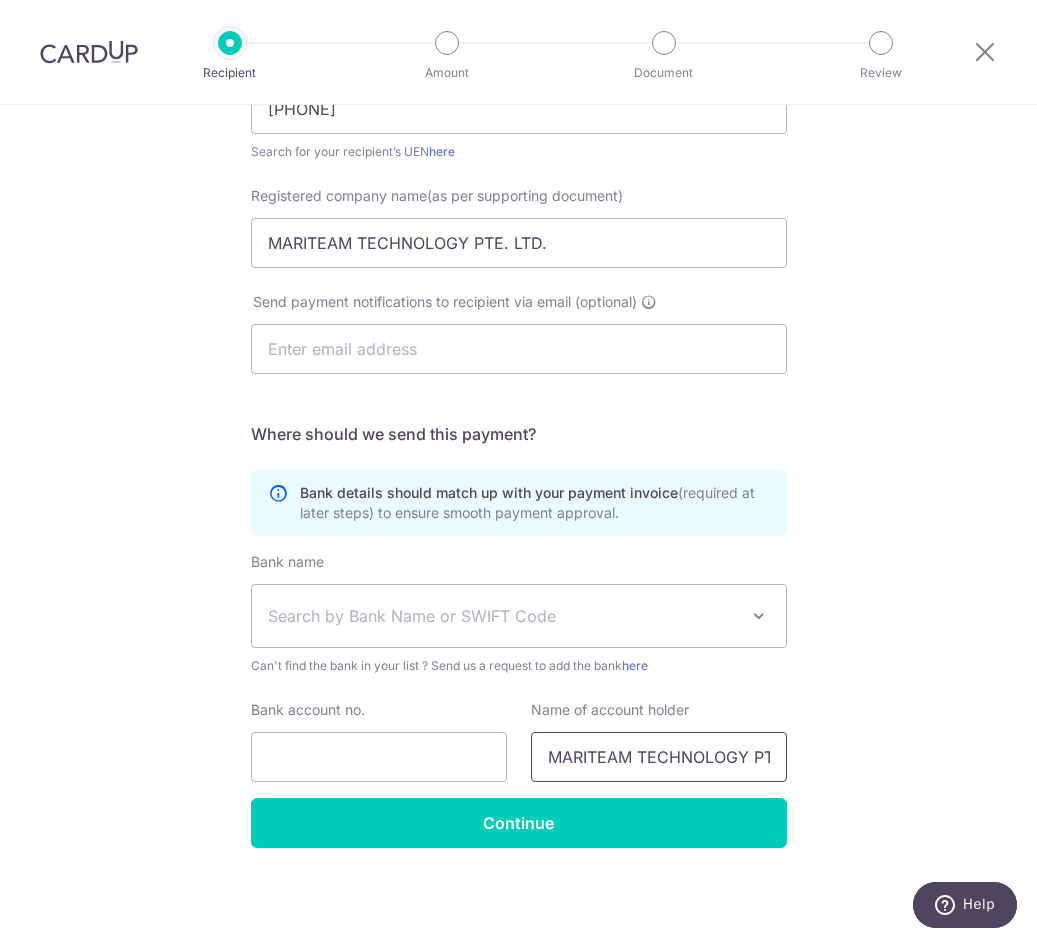 scroll, scrollTop: 0, scrollLeft: 56, axis: horizontal 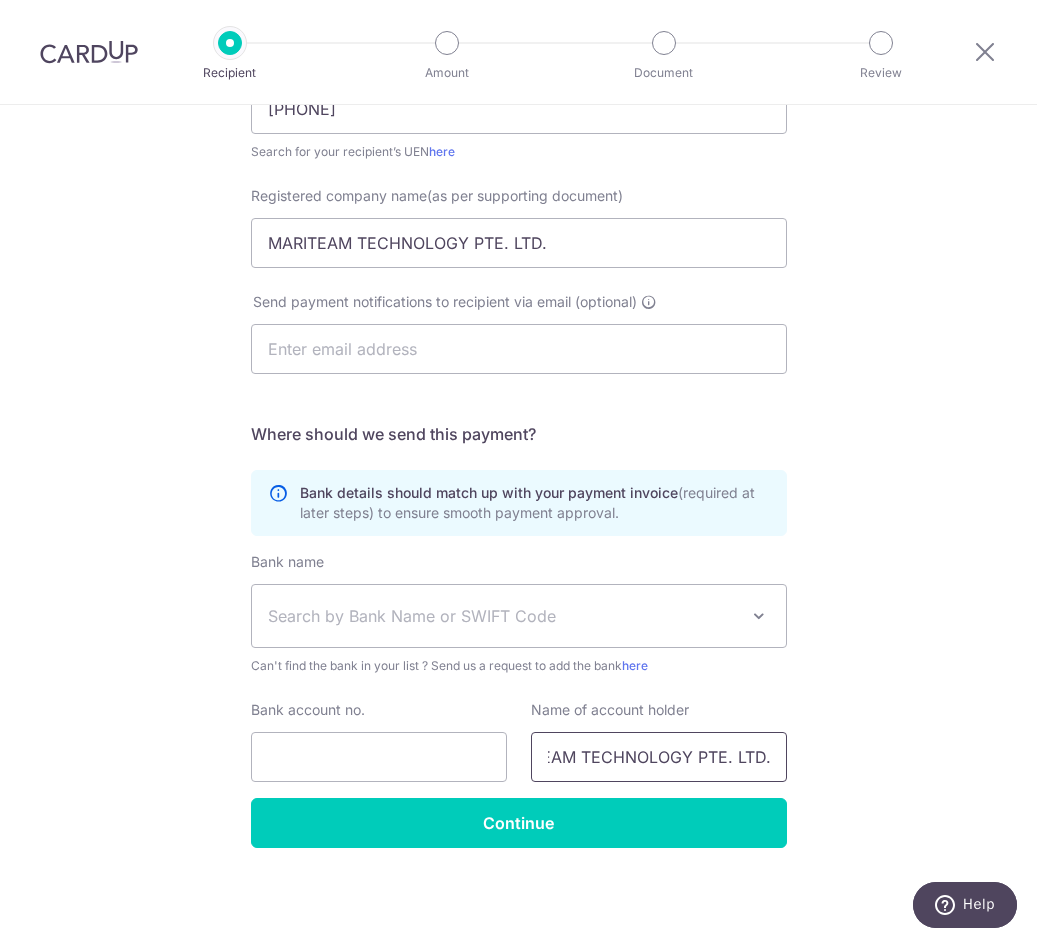 type on "MARITEAM TECHNOLOGY PTE. LTD." 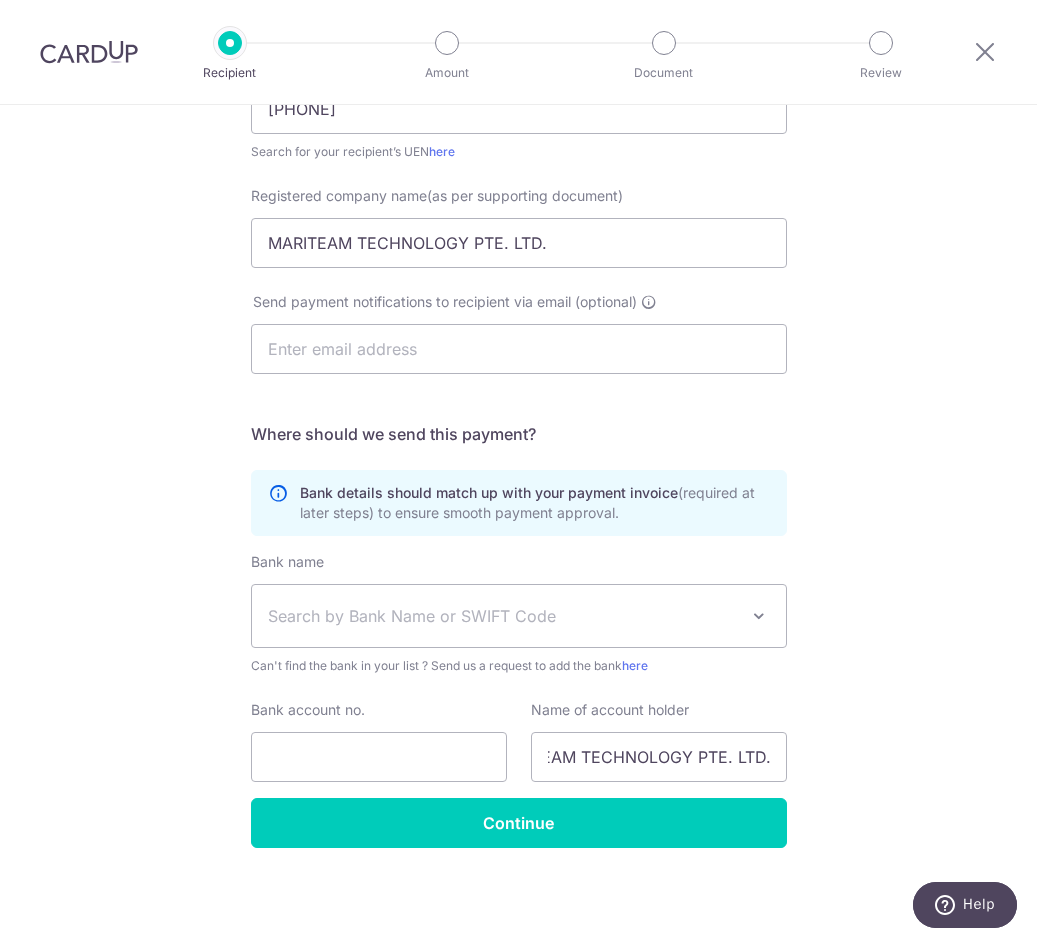 scroll, scrollTop: 0, scrollLeft: 0, axis: both 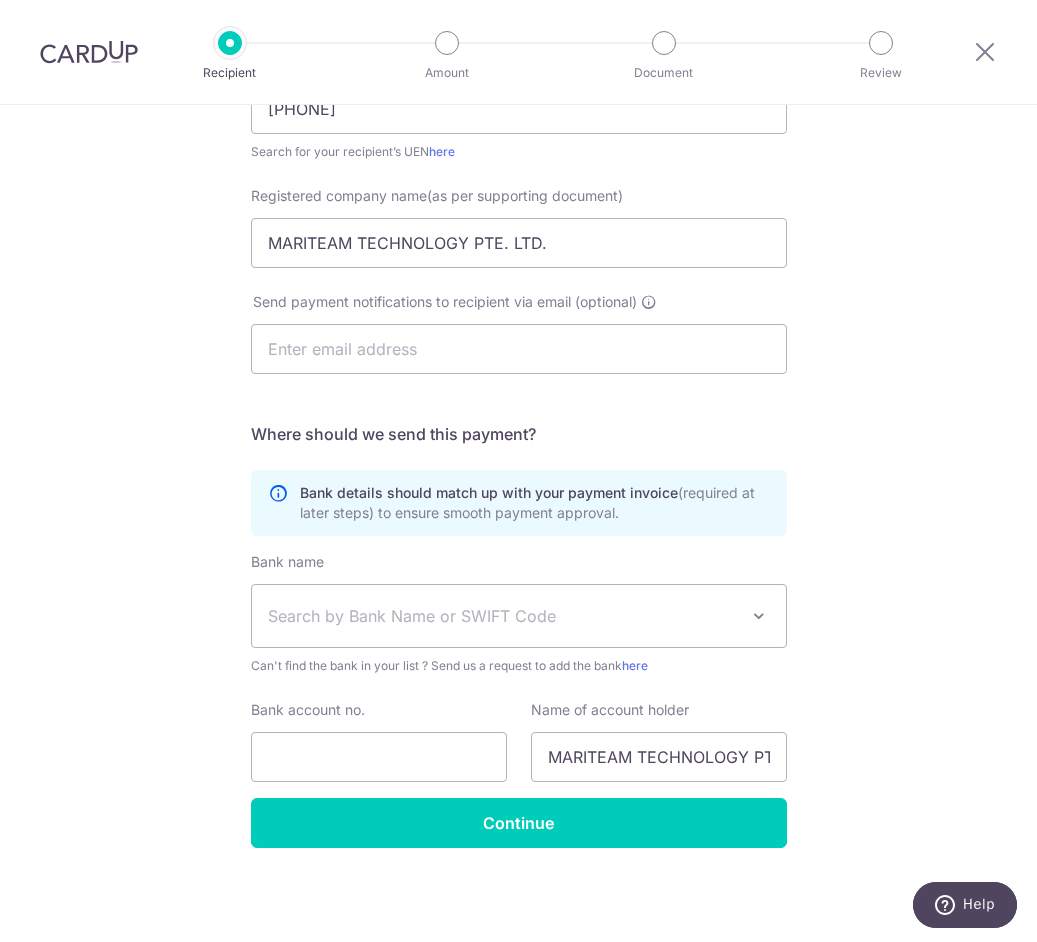 click on "Search by Bank Name or SWIFT Code" at bounding box center [503, 616] 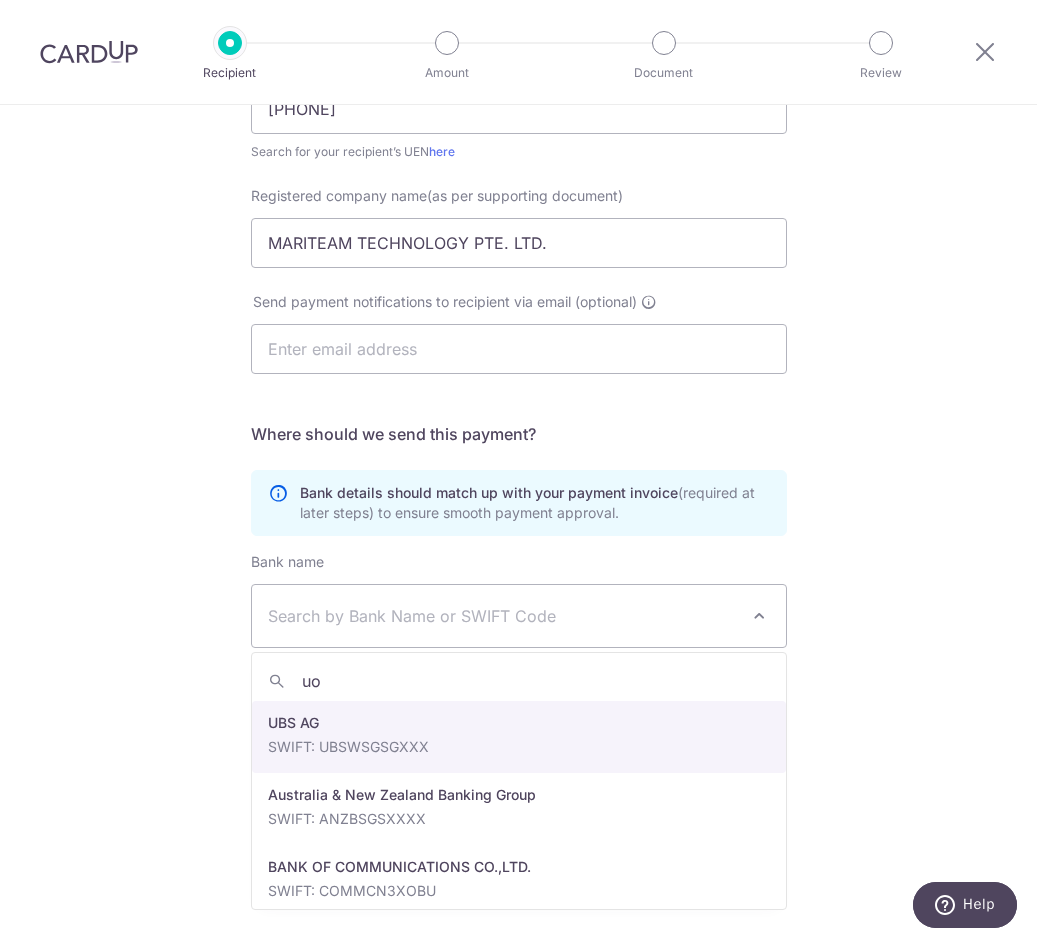 type on "uob" 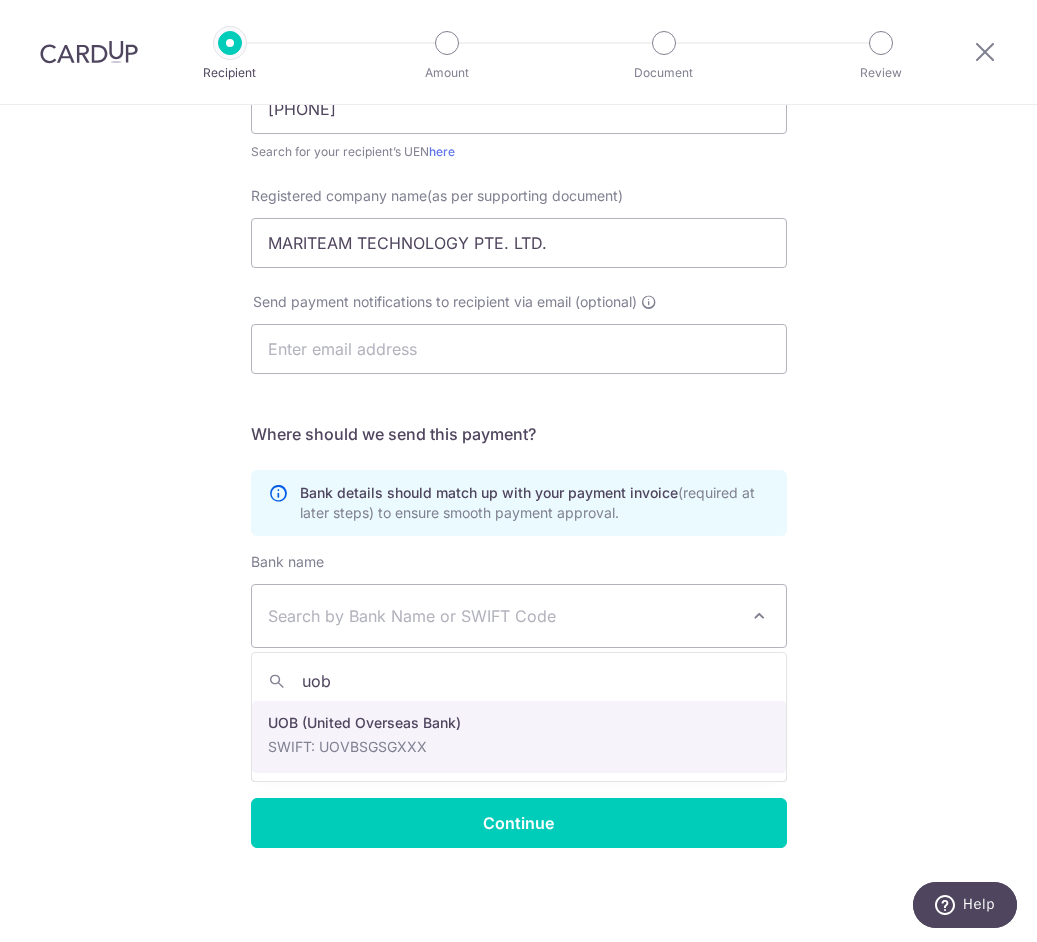 select on "18" 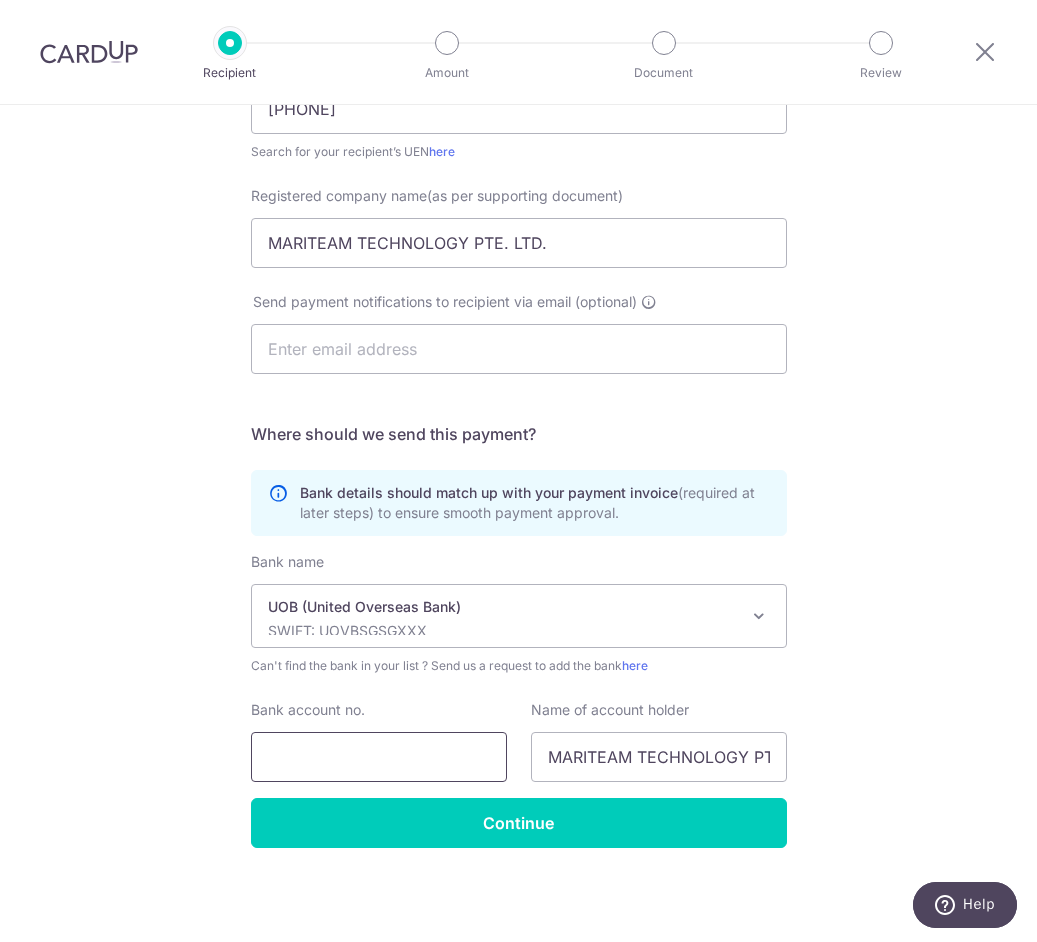 paste on "3183018203" 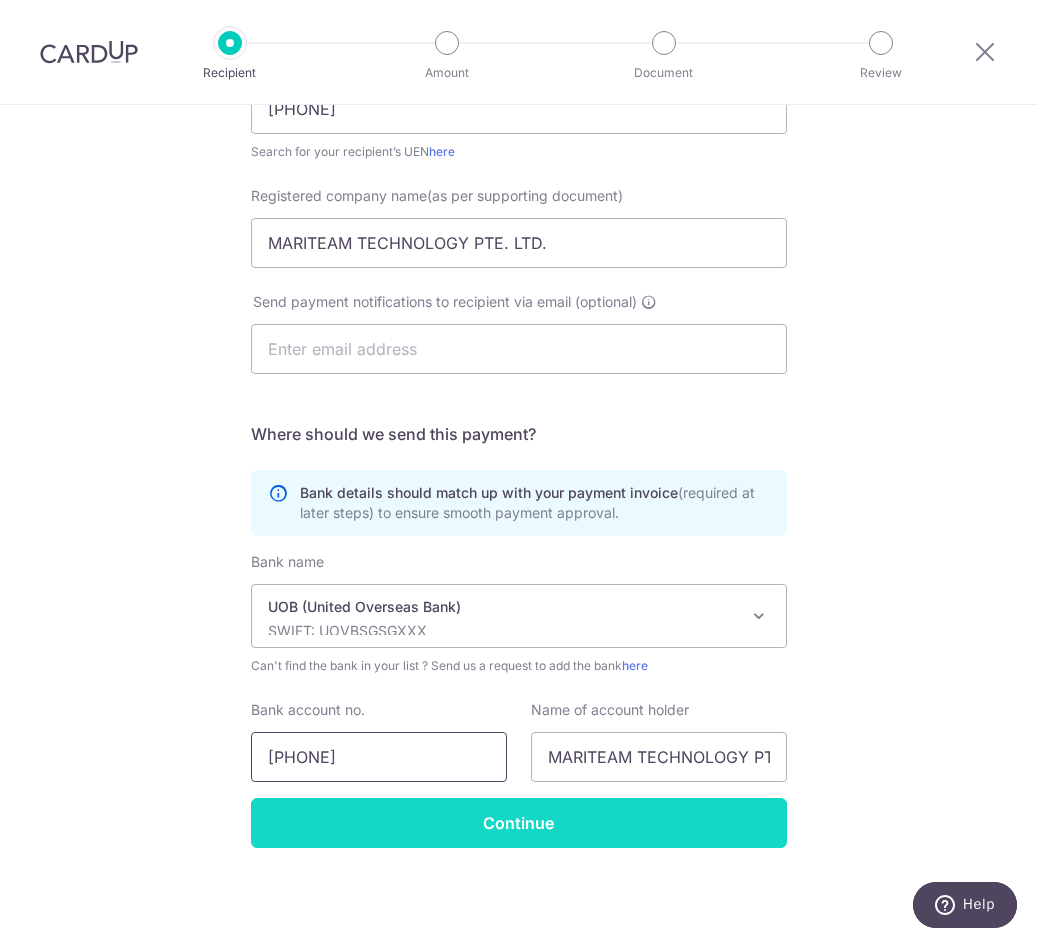 type on "3183018203" 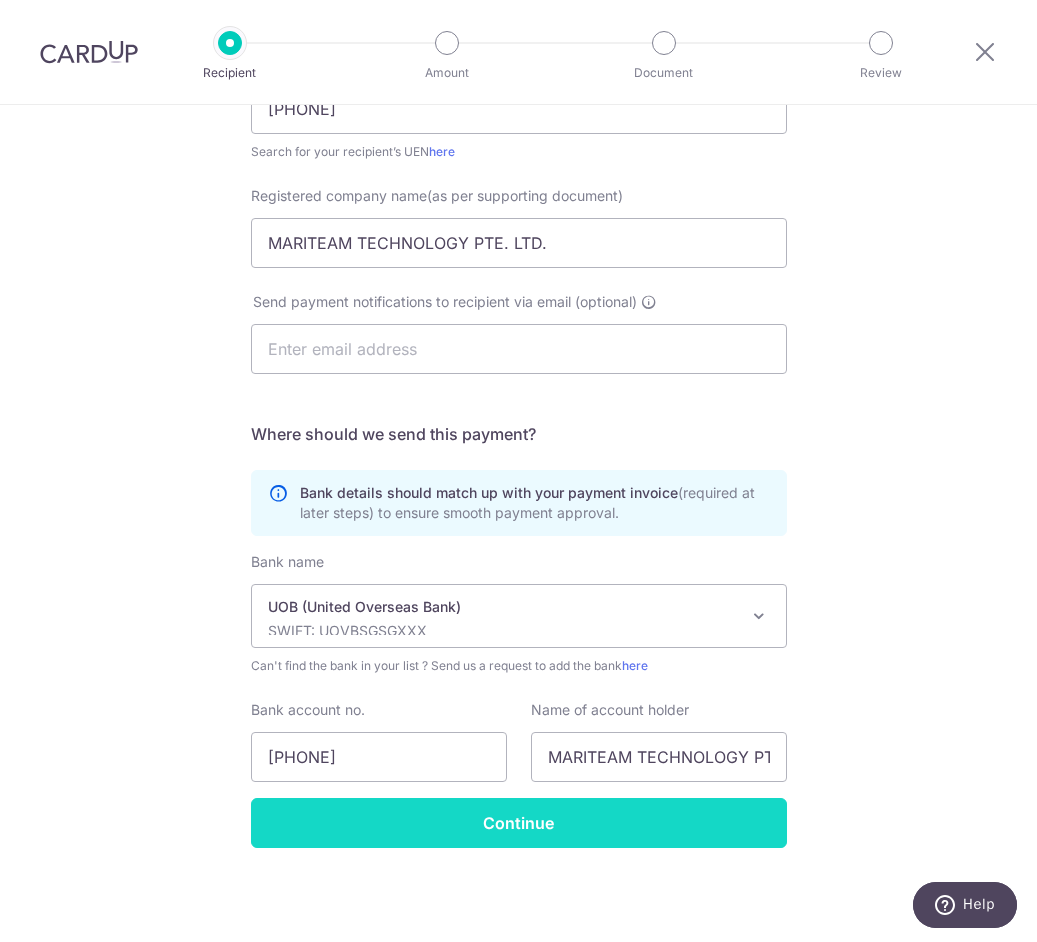 click on "Continue" at bounding box center (519, 823) 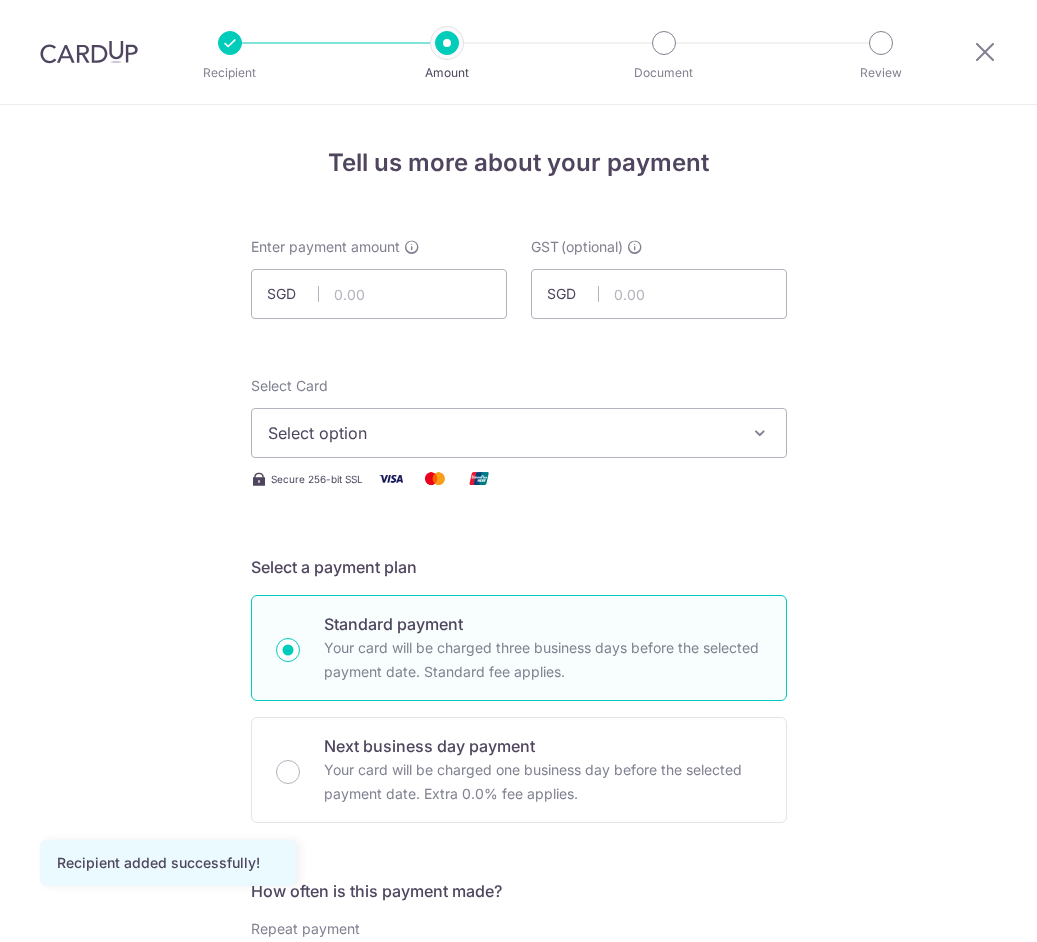 scroll, scrollTop: 0, scrollLeft: 0, axis: both 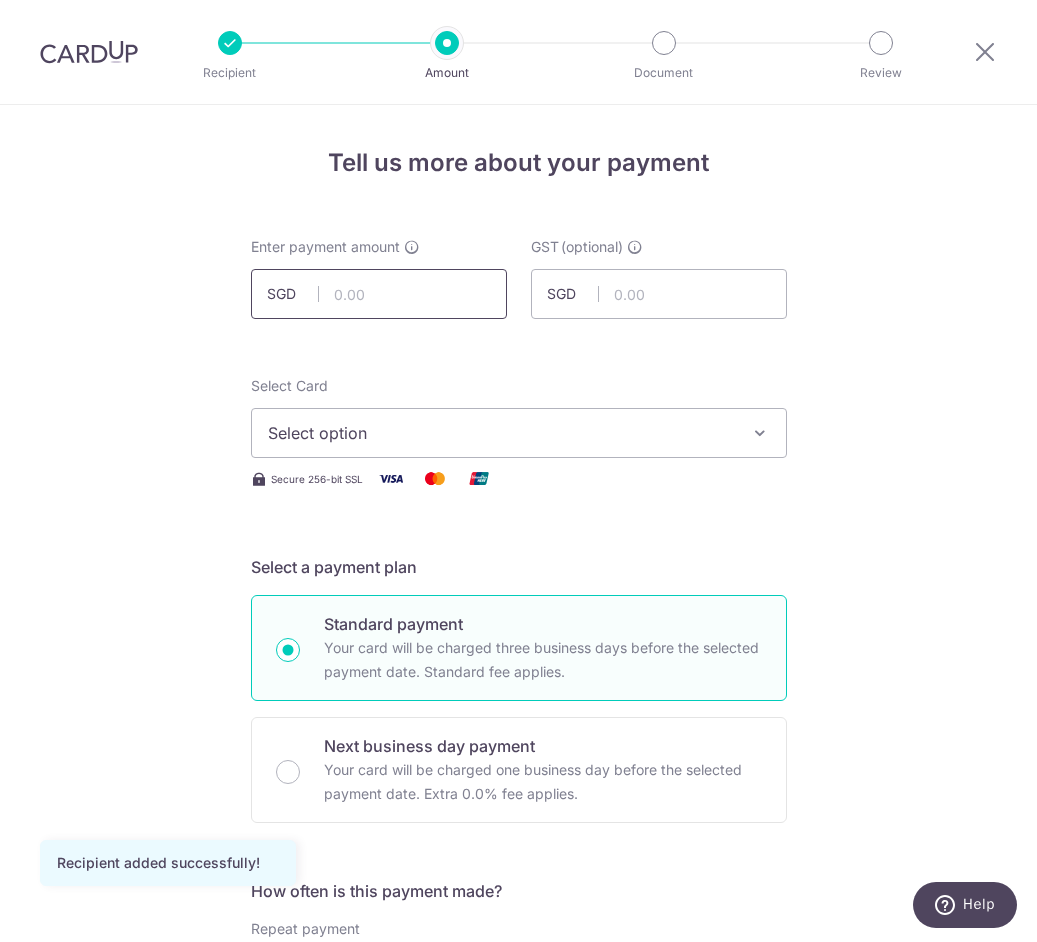 click at bounding box center (379, 294) 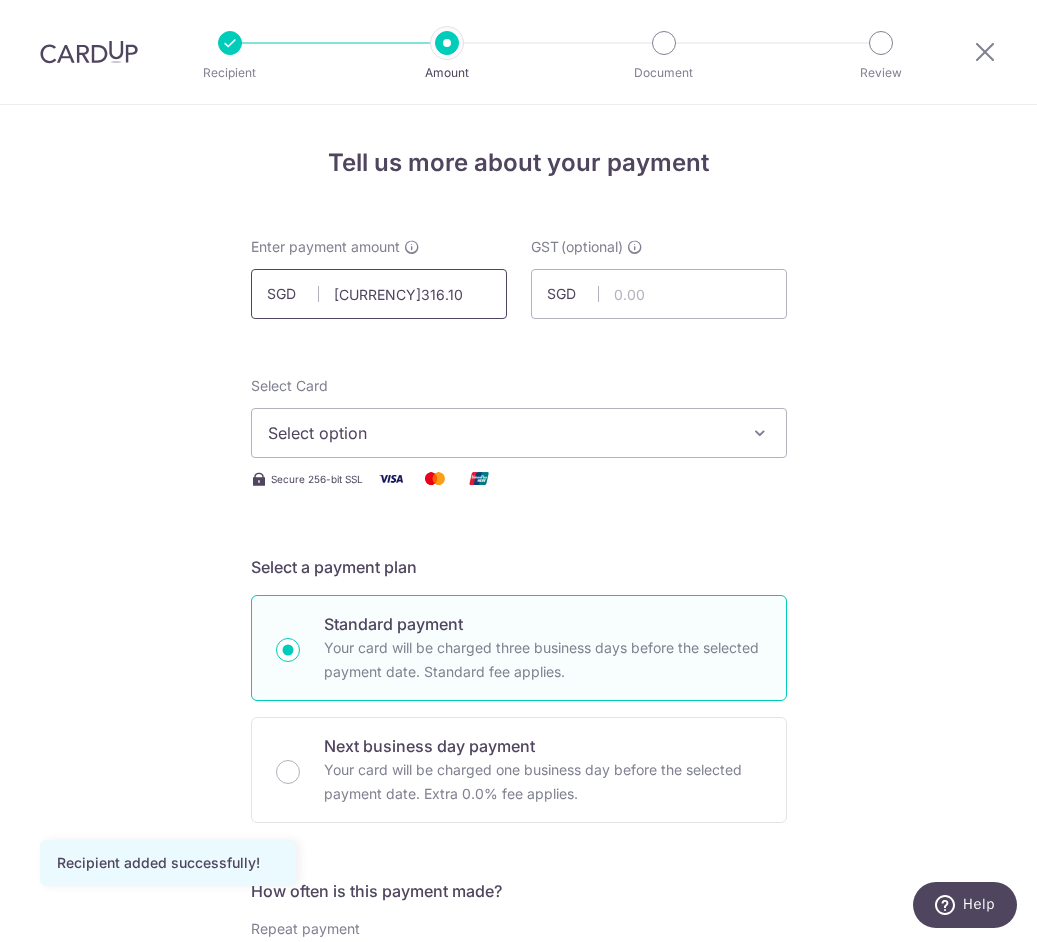 type on "316.10" 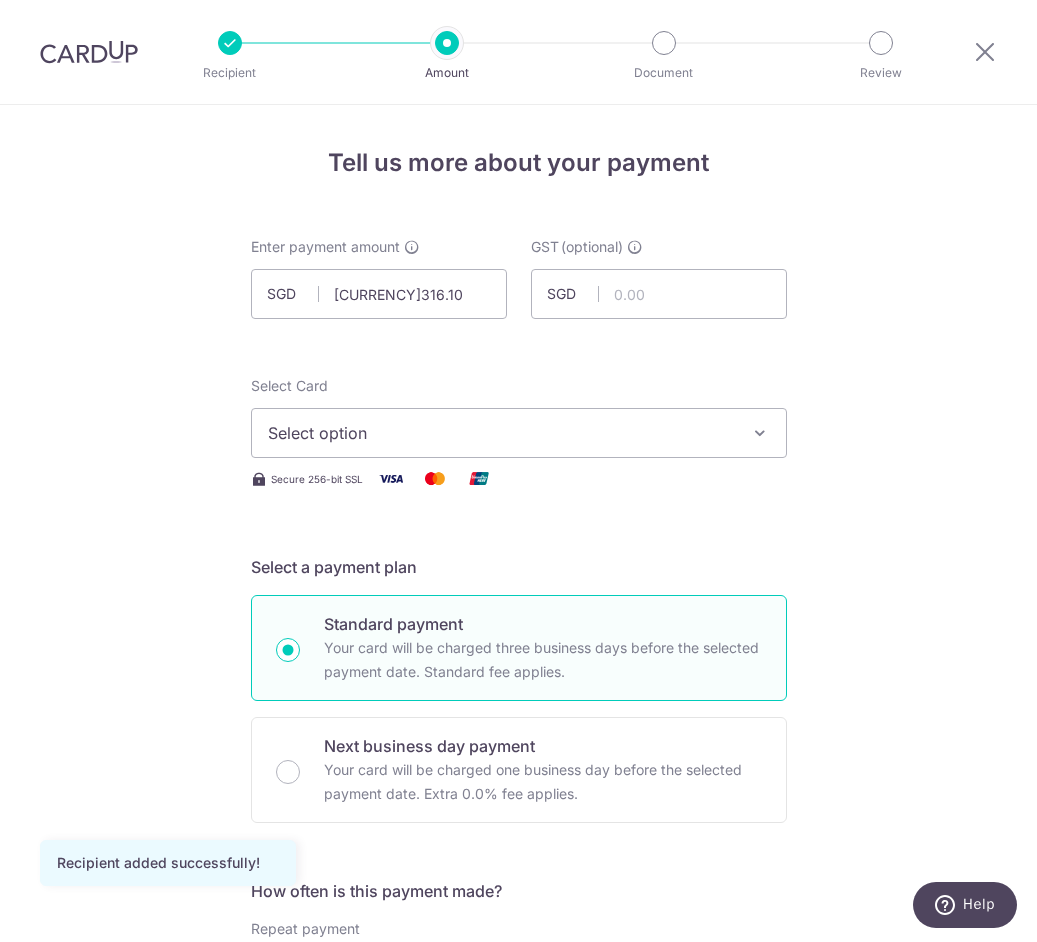 drag, startPoint x: 402, startPoint y: 463, endPoint x: 413, endPoint y: 439, distance: 26.400757 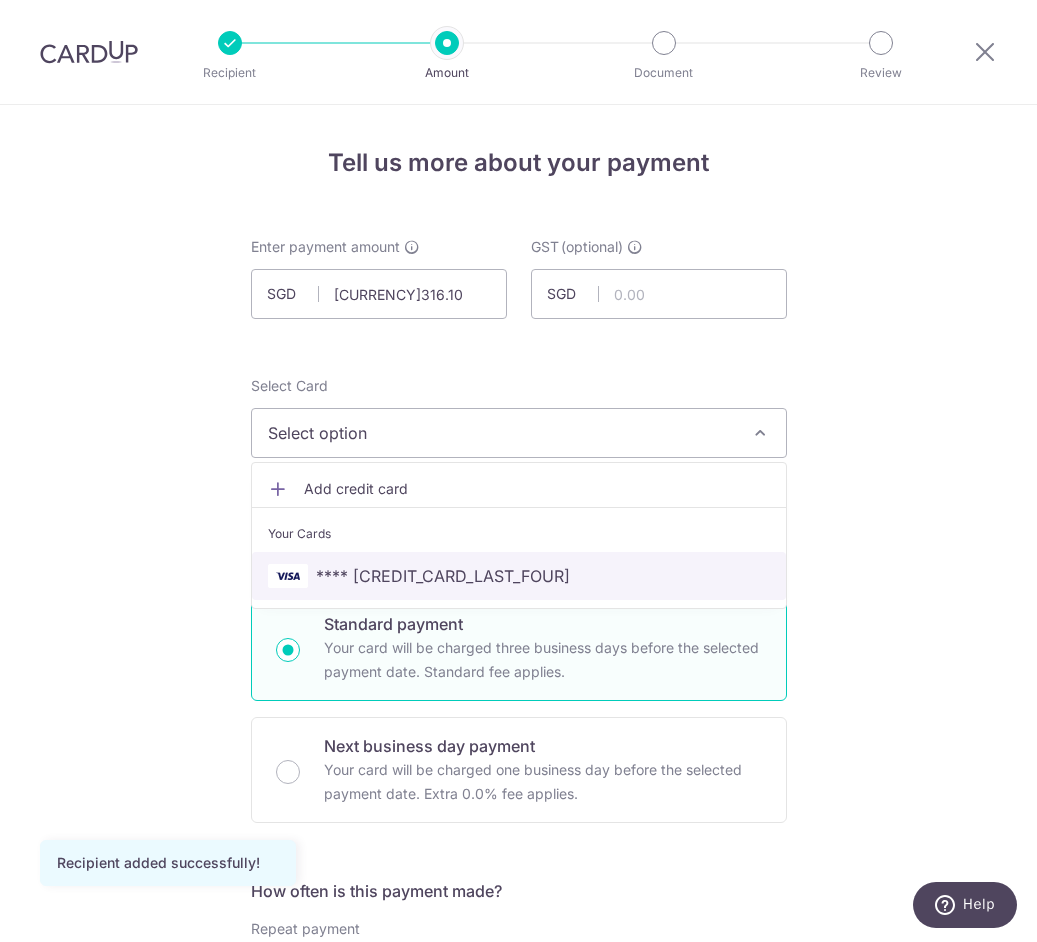 click on "**** [LAST_FOUR]" at bounding box center [443, 576] 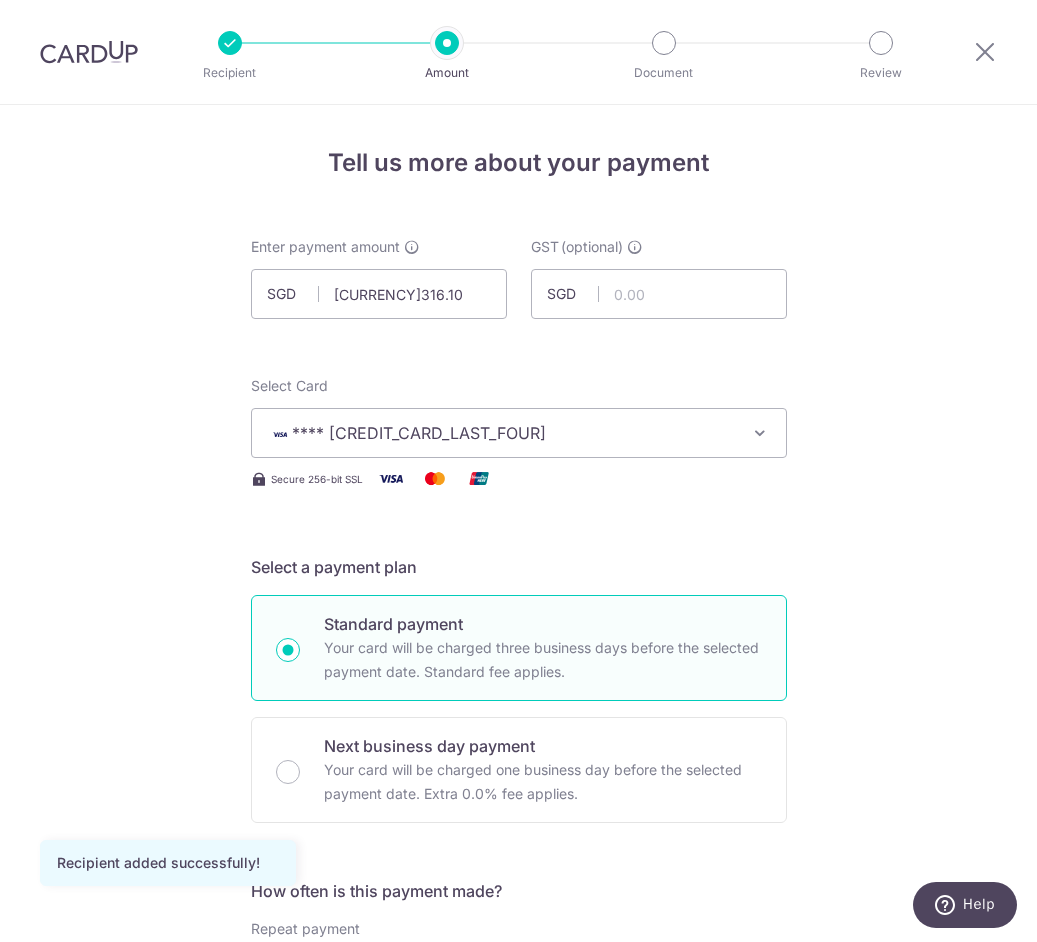 drag, startPoint x: 290, startPoint y: 773, endPoint x: 44, endPoint y: 625, distance: 287.08884 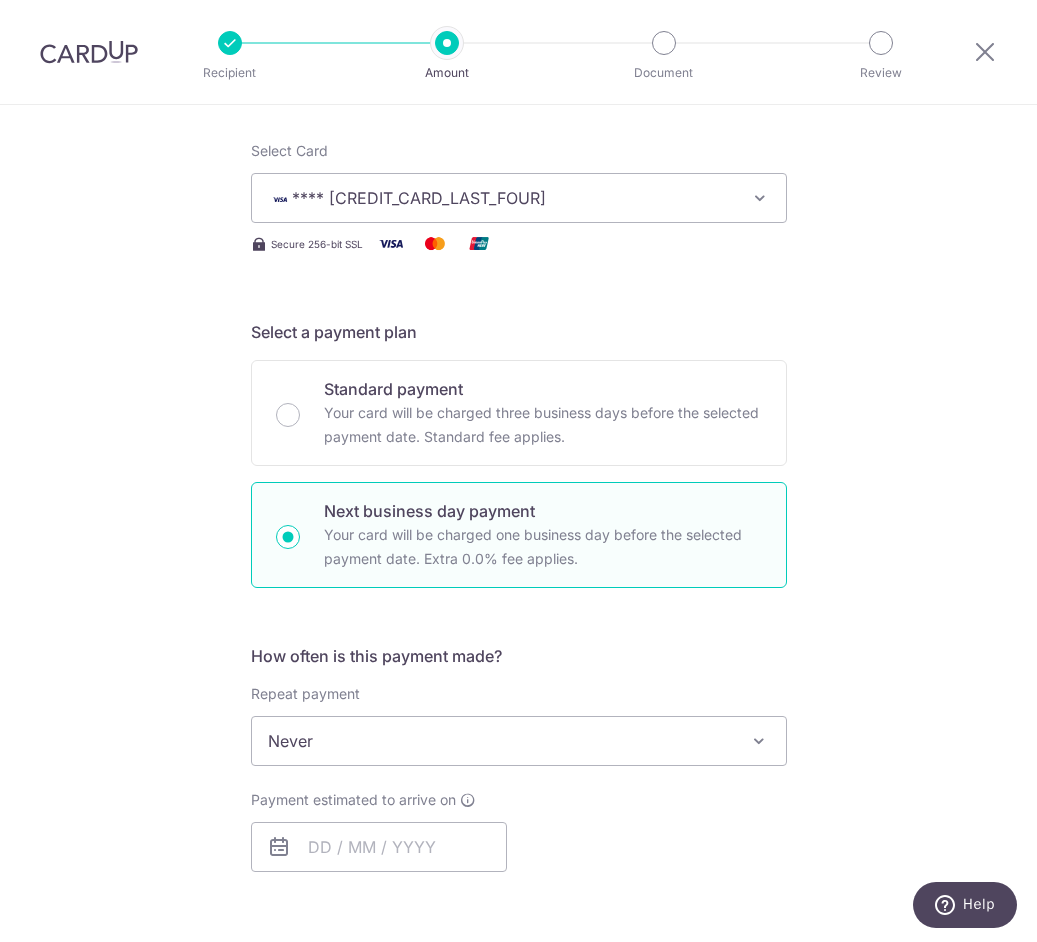 scroll, scrollTop: 517, scrollLeft: 0, axis: vertical 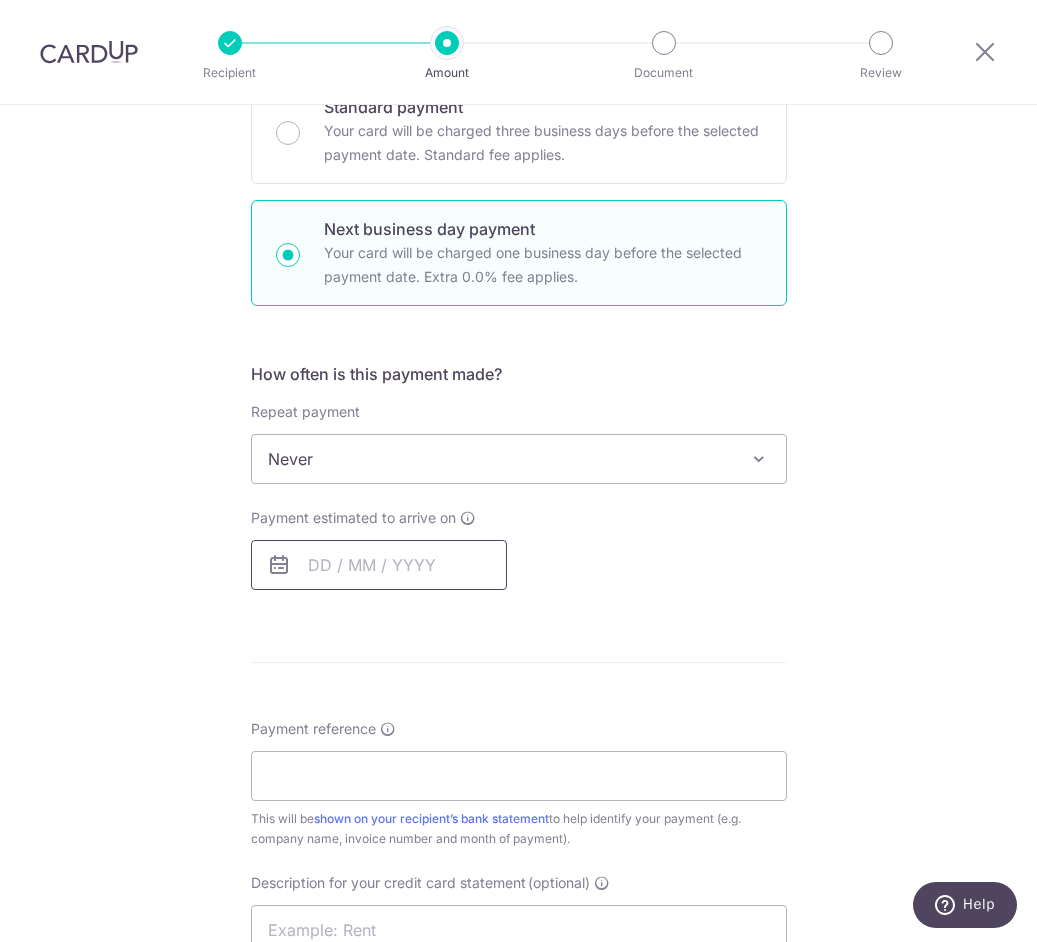 click at bounding box center (379, 565) 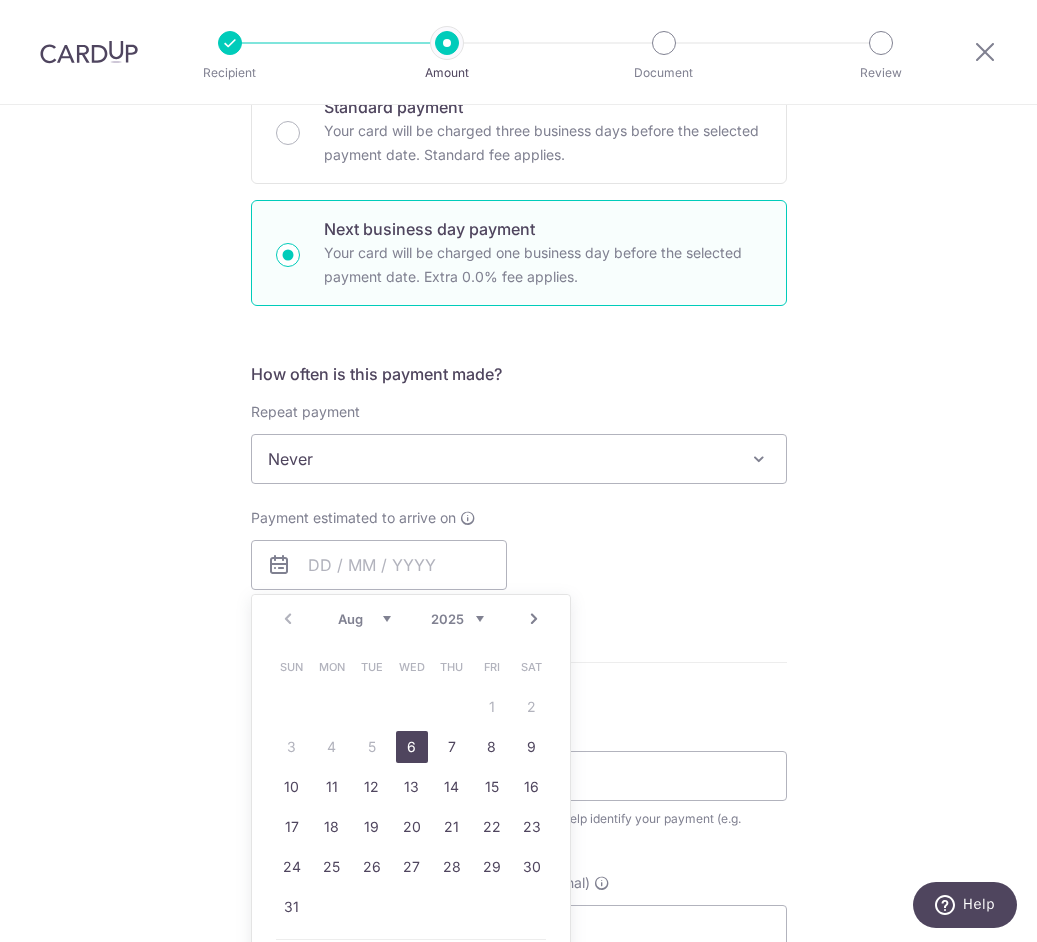 click on "6" at bounding box center (412, 747) 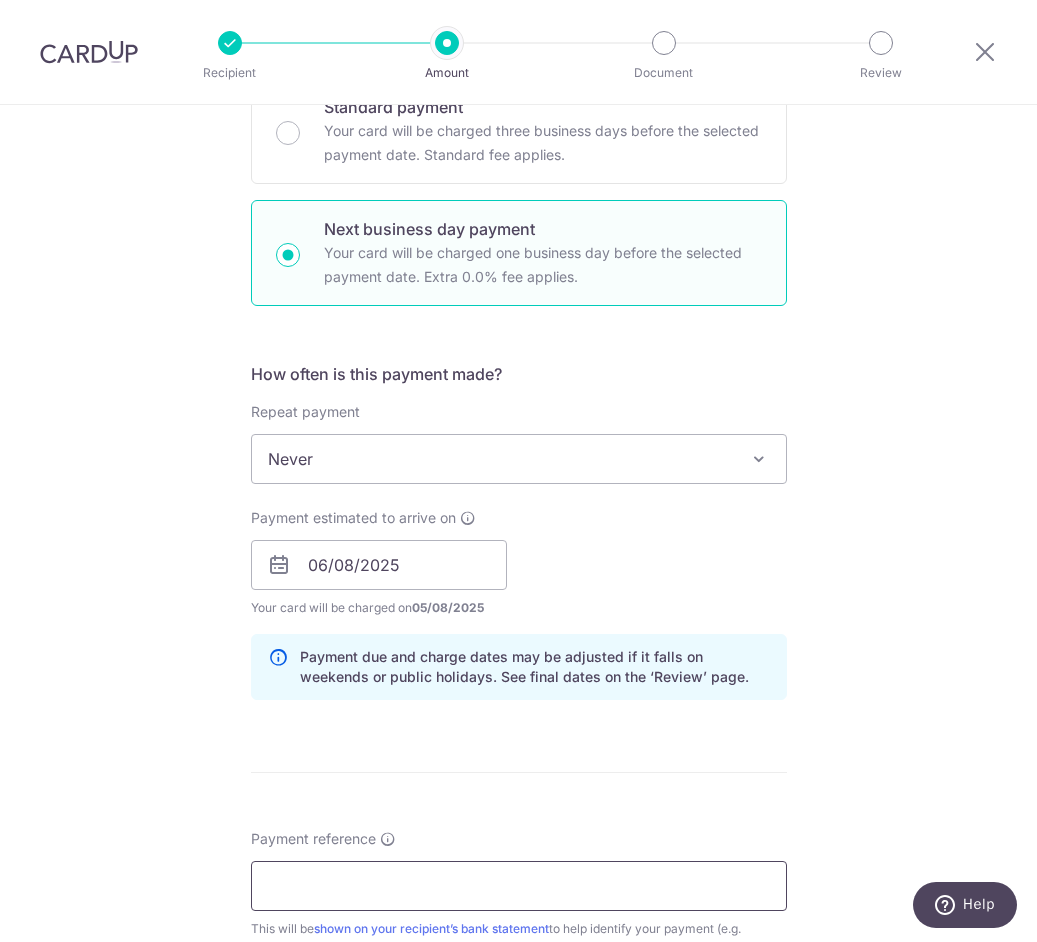 drag, startPoint x: 407, startPoint y: 875, endPoint x: 416, endPoint y: 865, distance: 13.453624 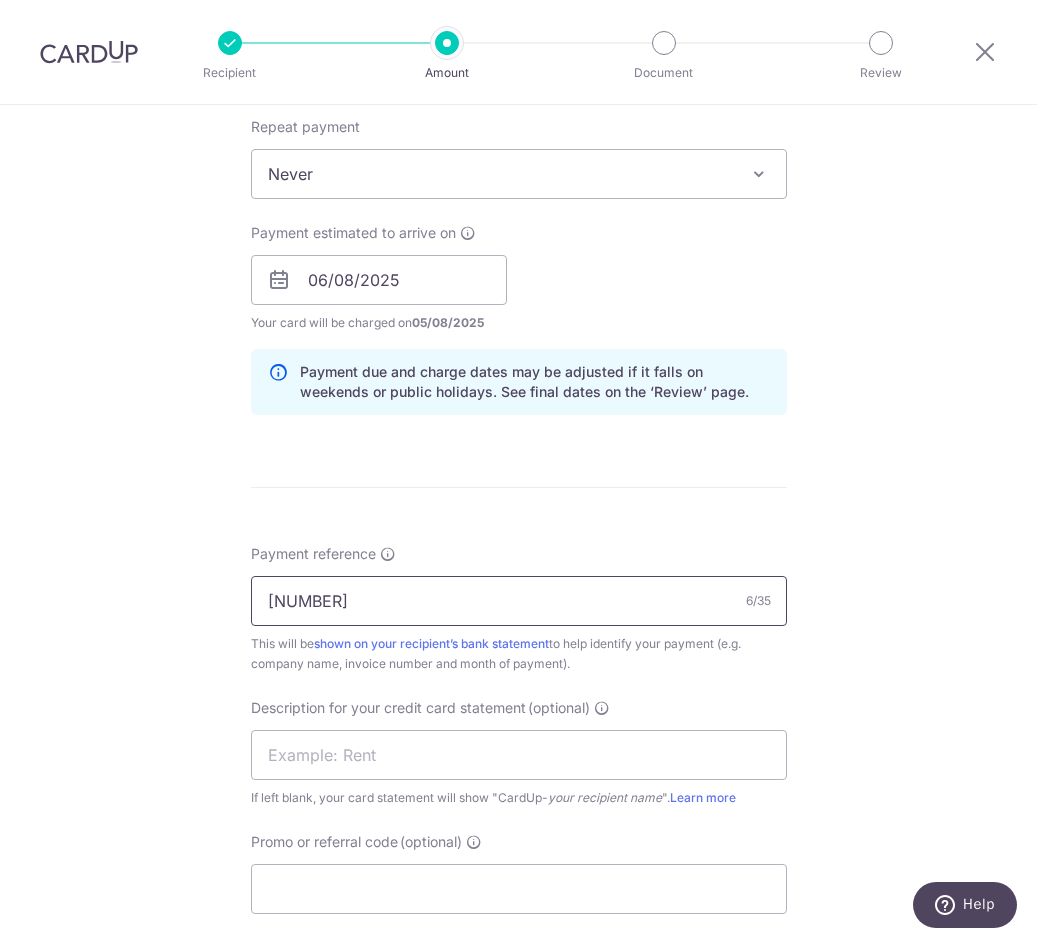 scroll, scrollTop: 1015, scrollLeft: 0, axis: vertical 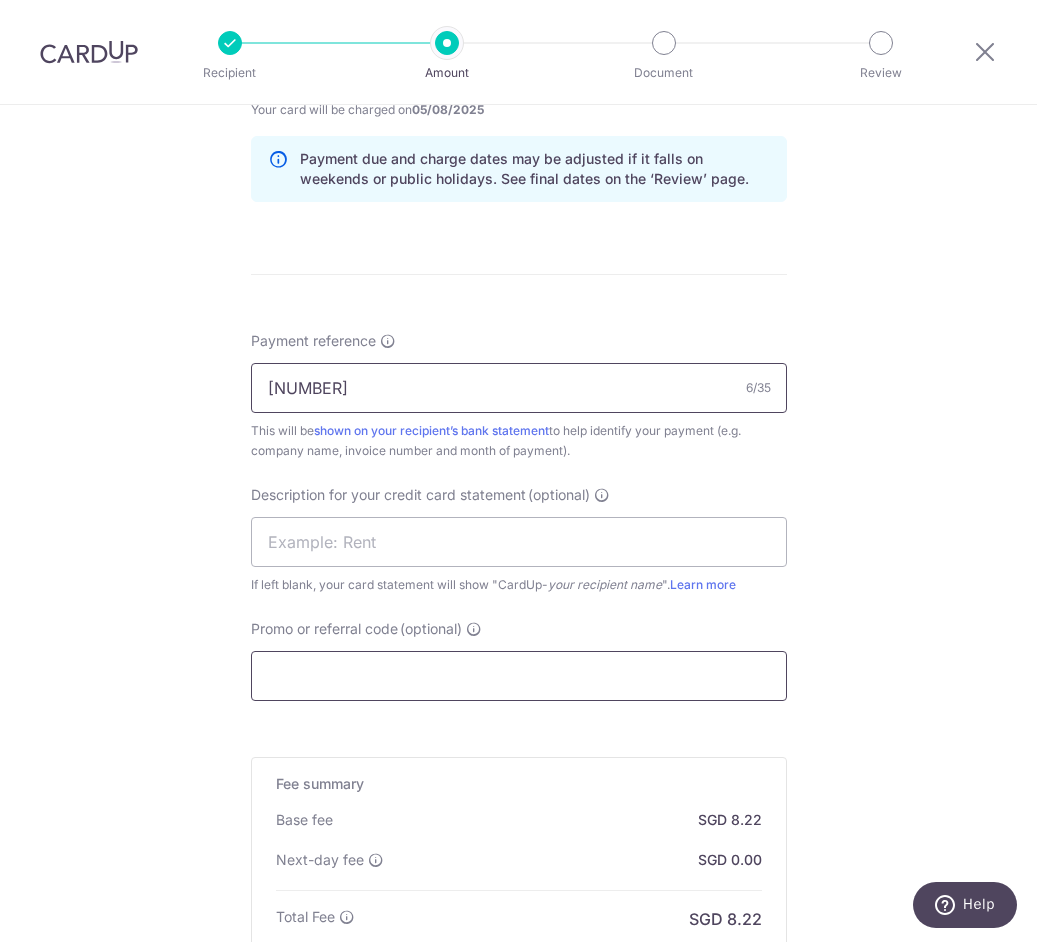 type on "147817" 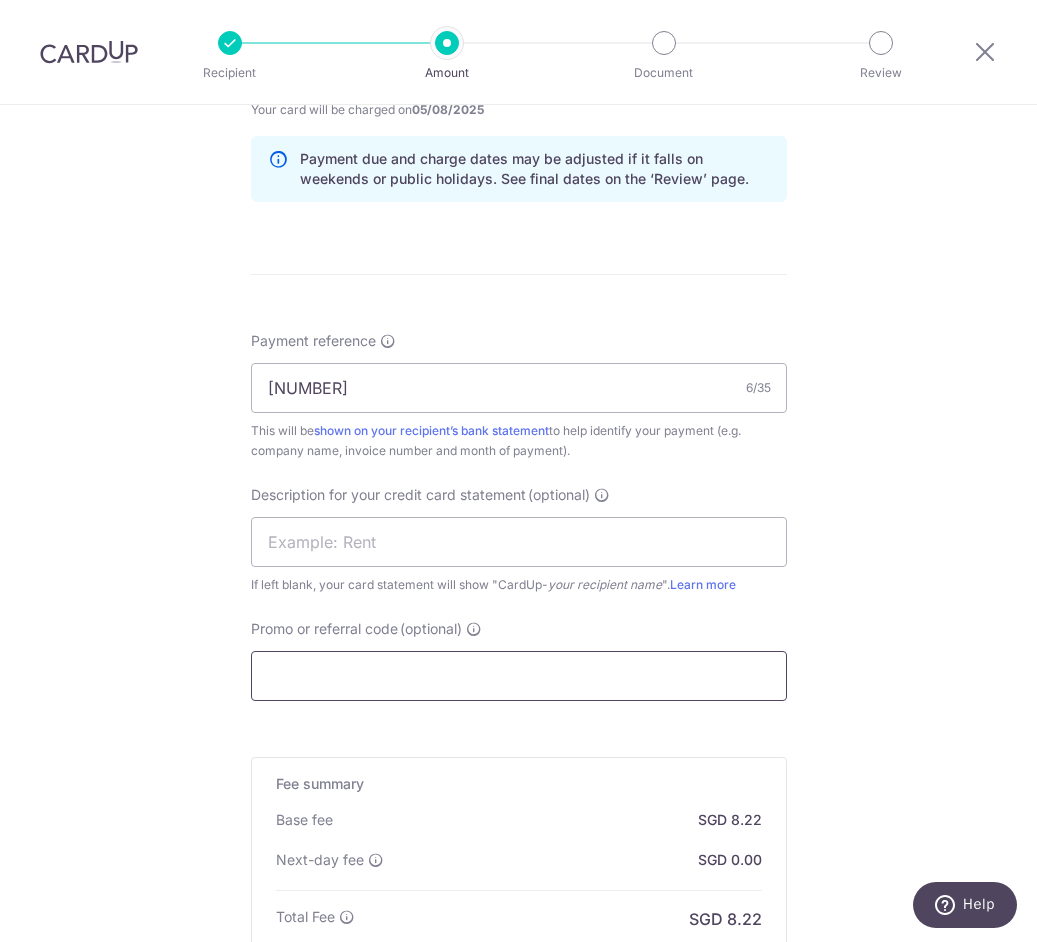 click on "Promo or referral code
(optional)" at bounding box center [519, 676] 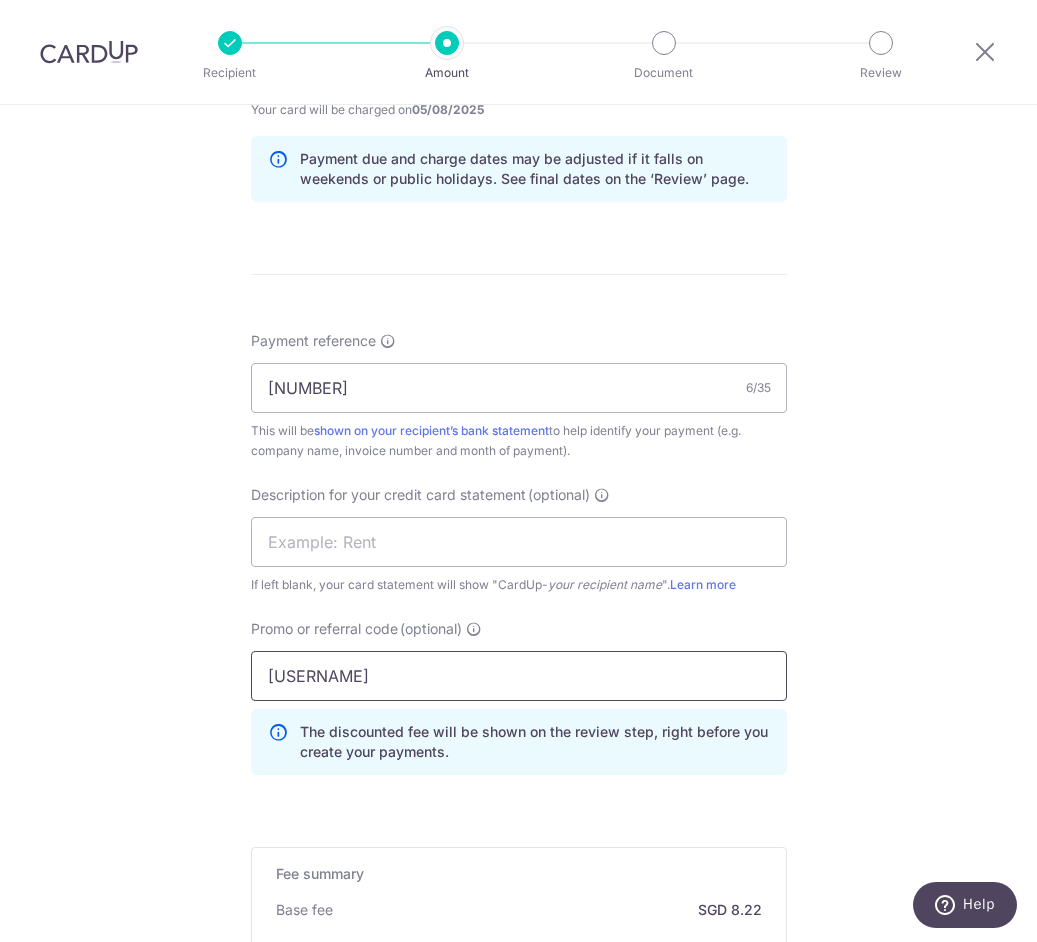 paste on "DCM170" 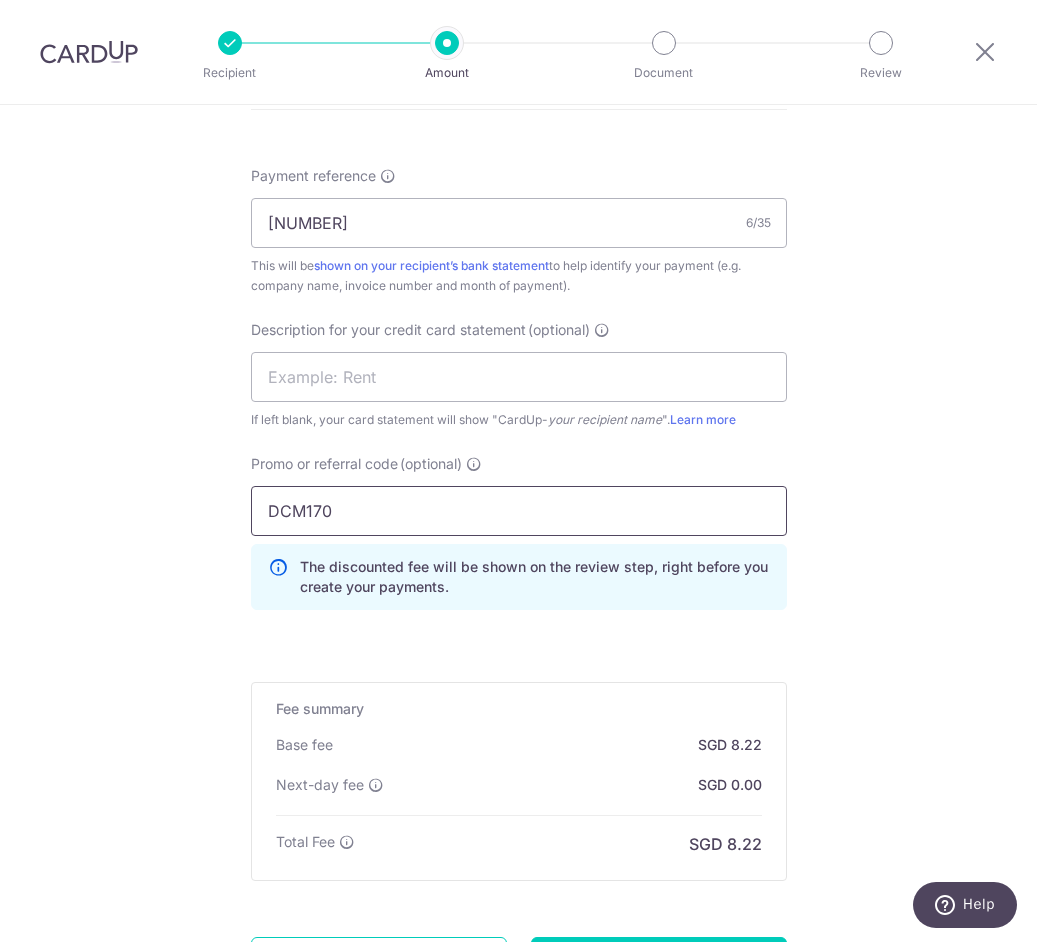 scroll, scrollTop: 1375, scrollLeft: 0, axis: vertical 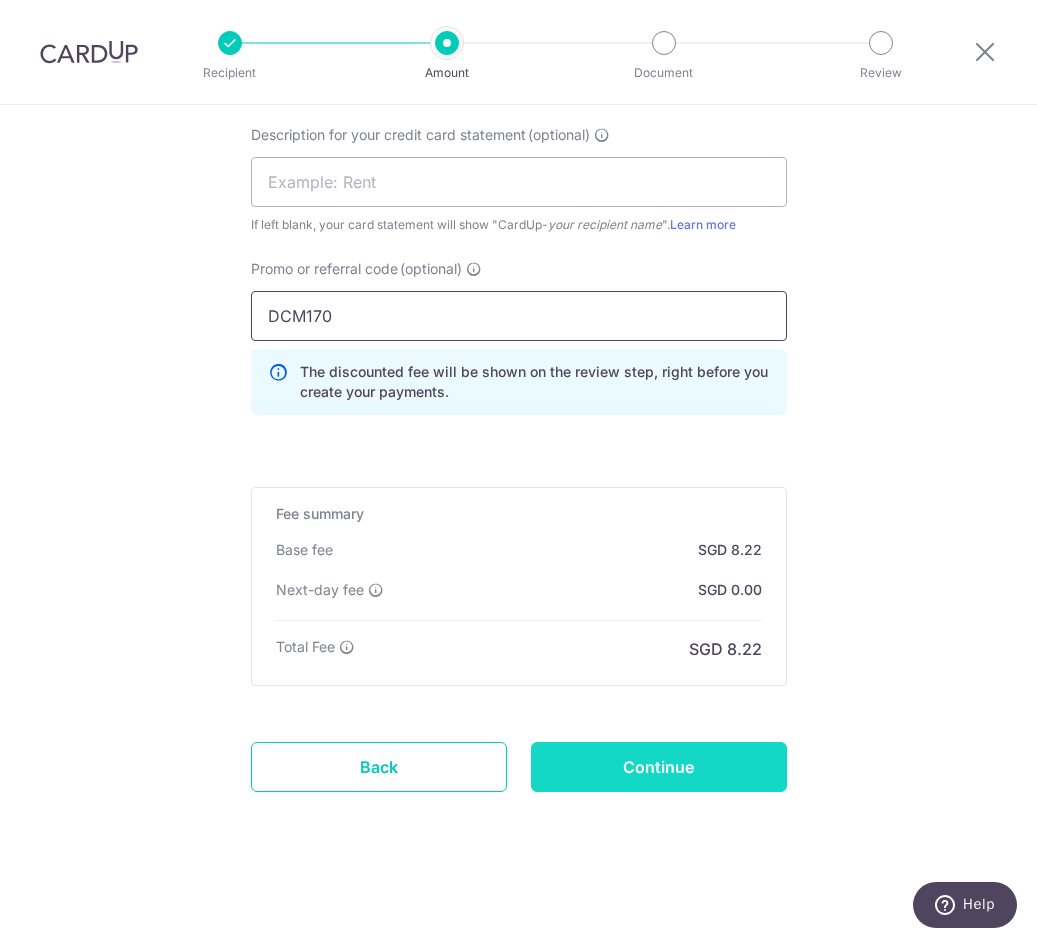 type on "DCM170" 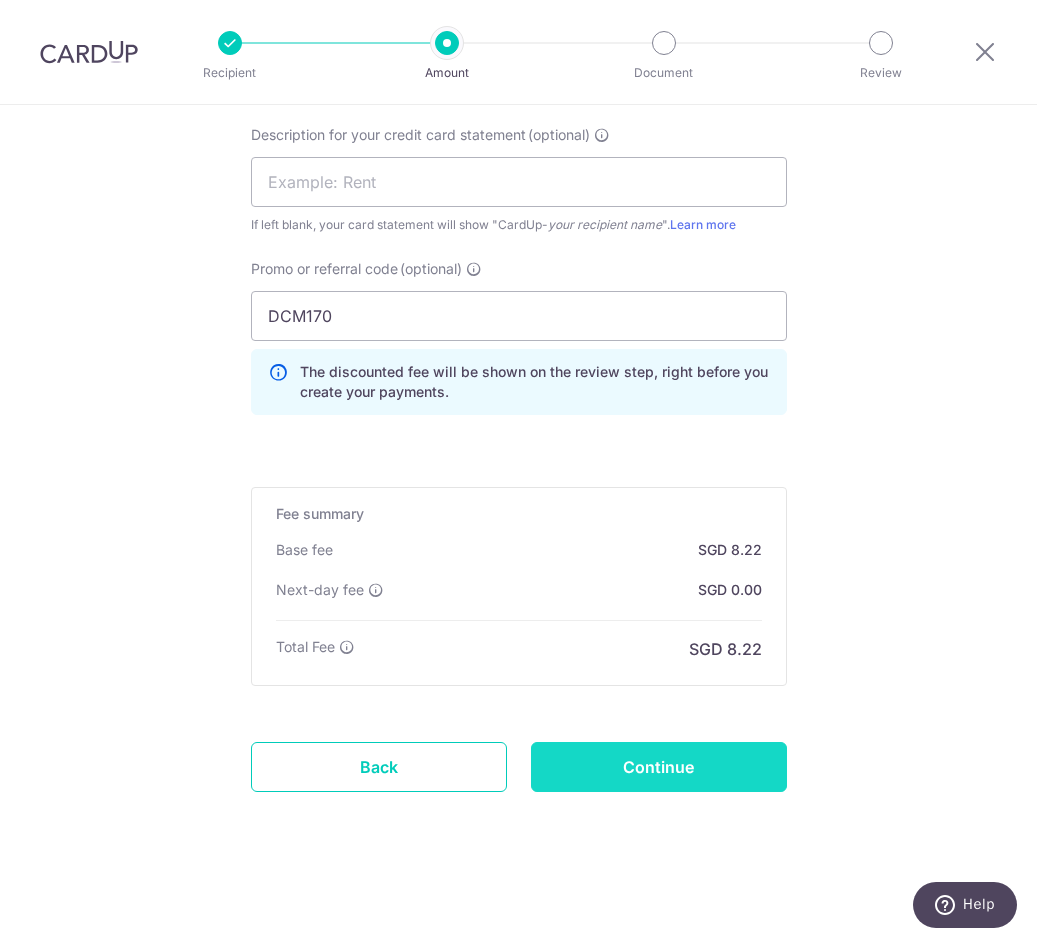 click on "Continue" at bounding box center (659, 767) 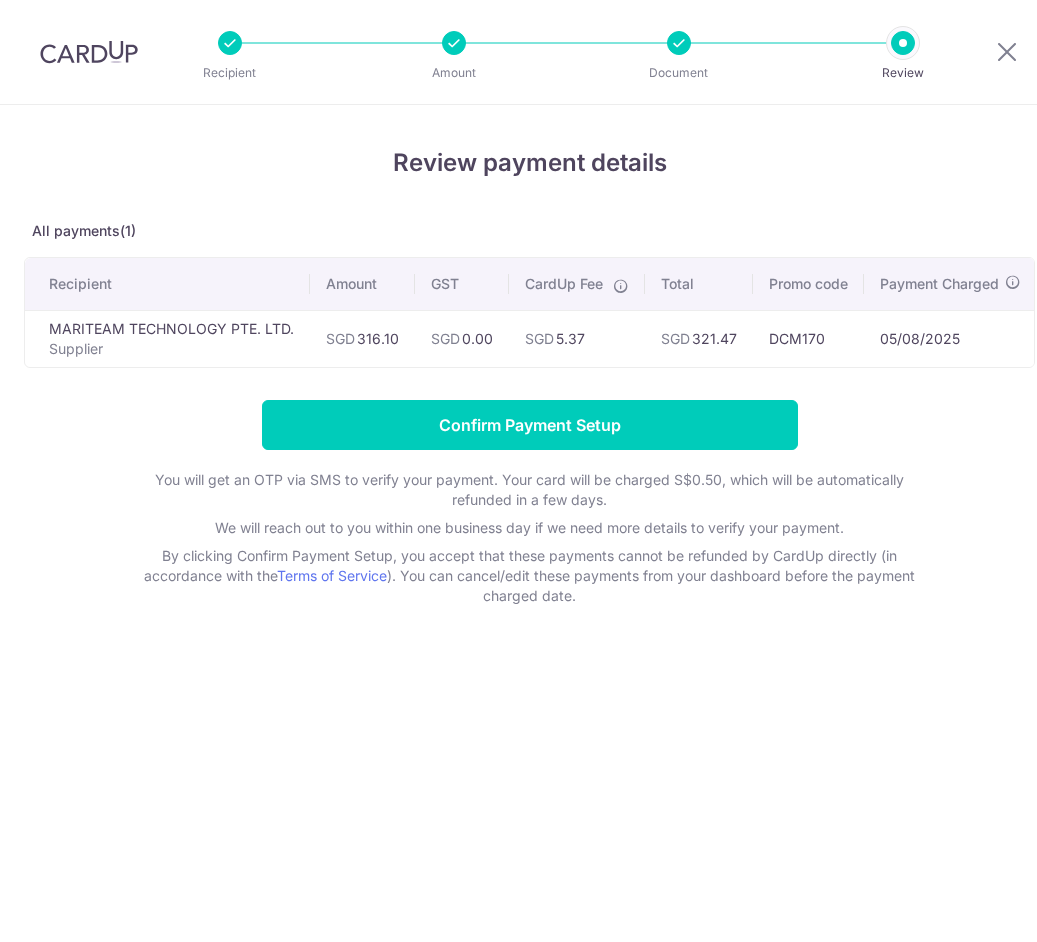 scroll, scrollTop: 0, scrollLeft: 0, axis: both 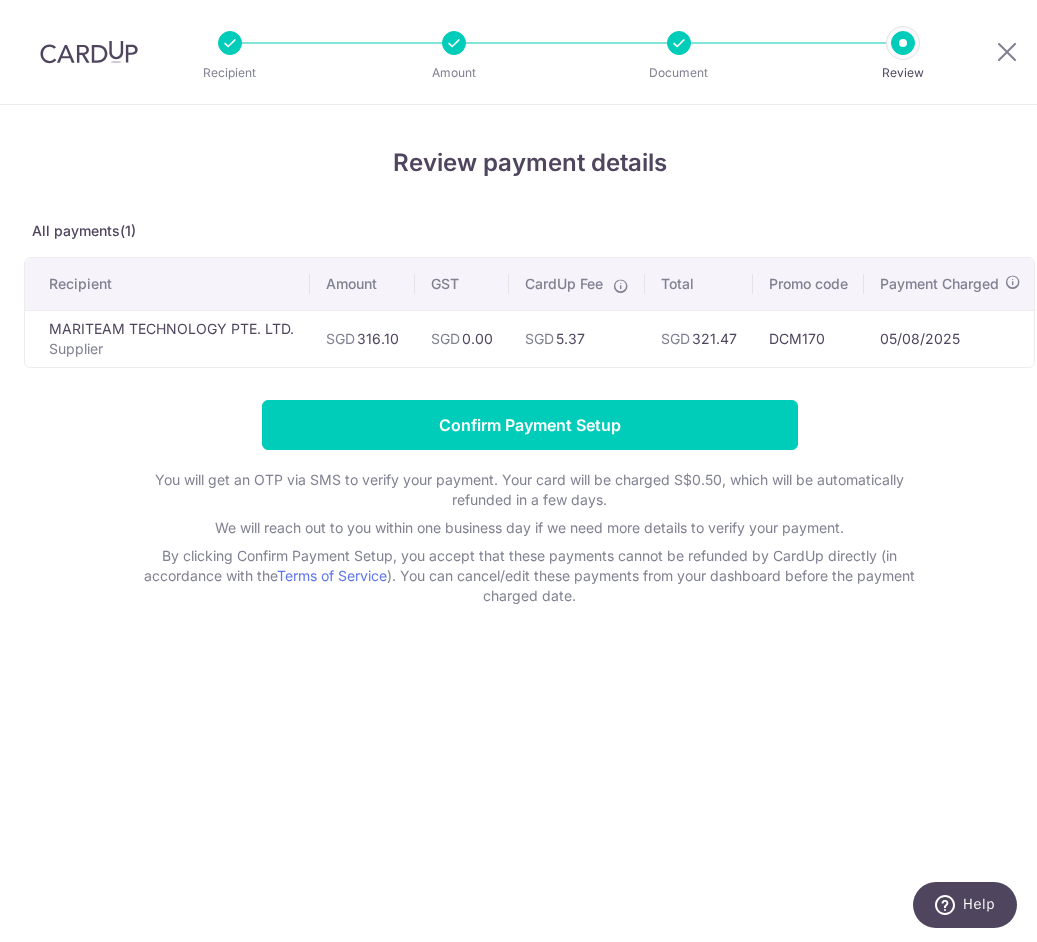 click on "SGD
321.47" at bounding box center (699, 338) 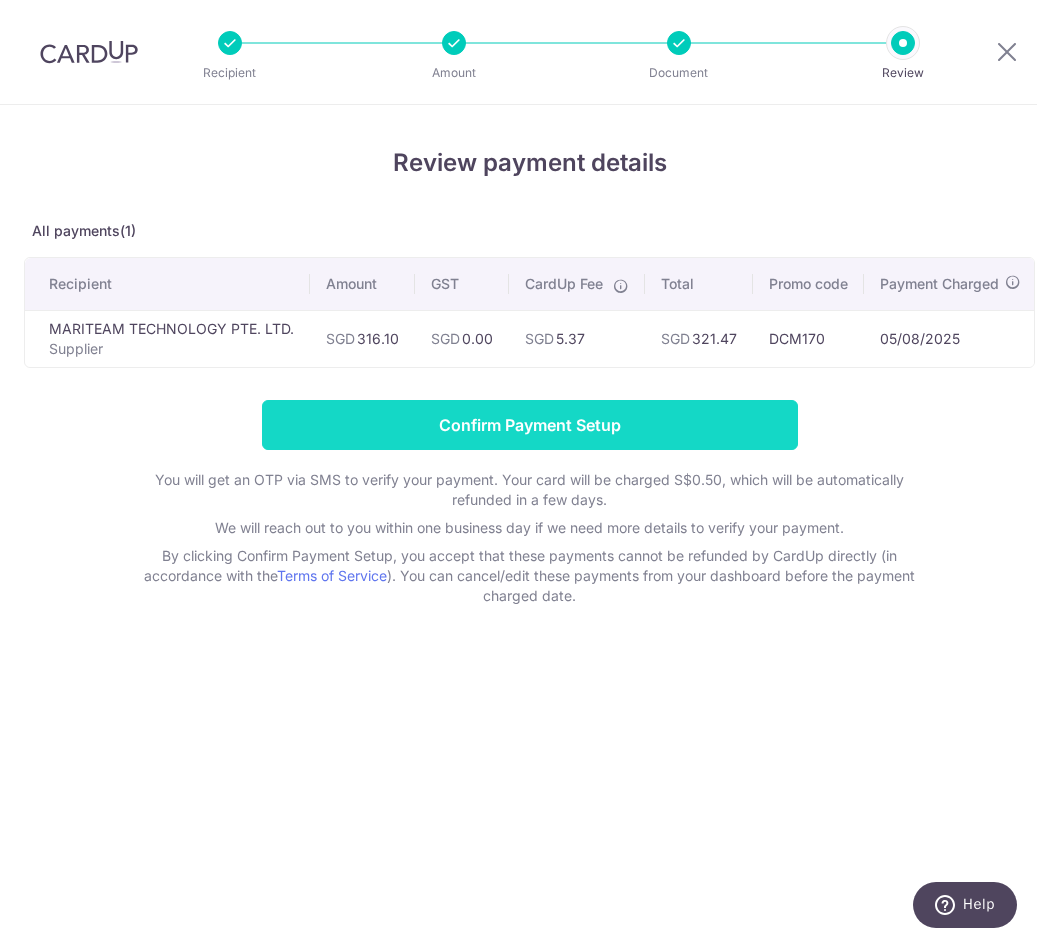 copy on "321.47" 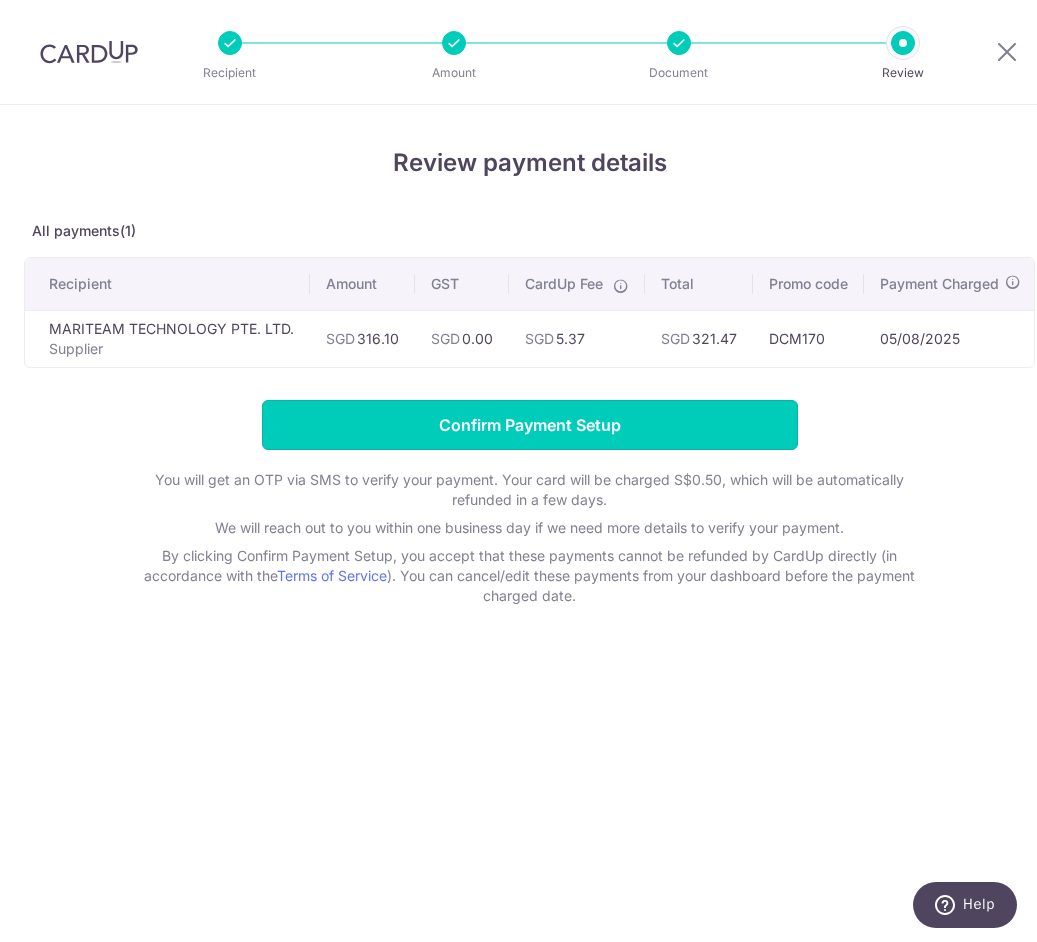 click on "Confirm Payment Setup" at bounding box center (530, 425) 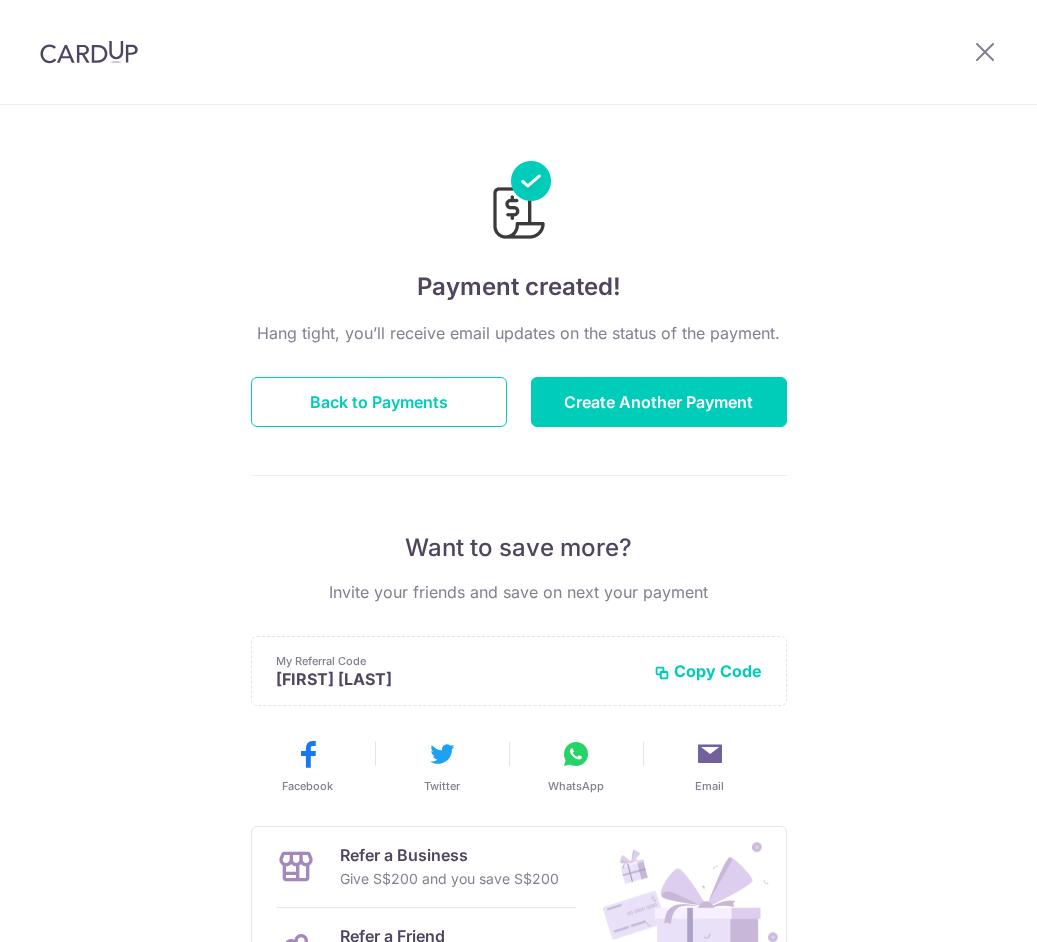 scroll, scrollTop: 0, scrollLeft: 0, axis: both 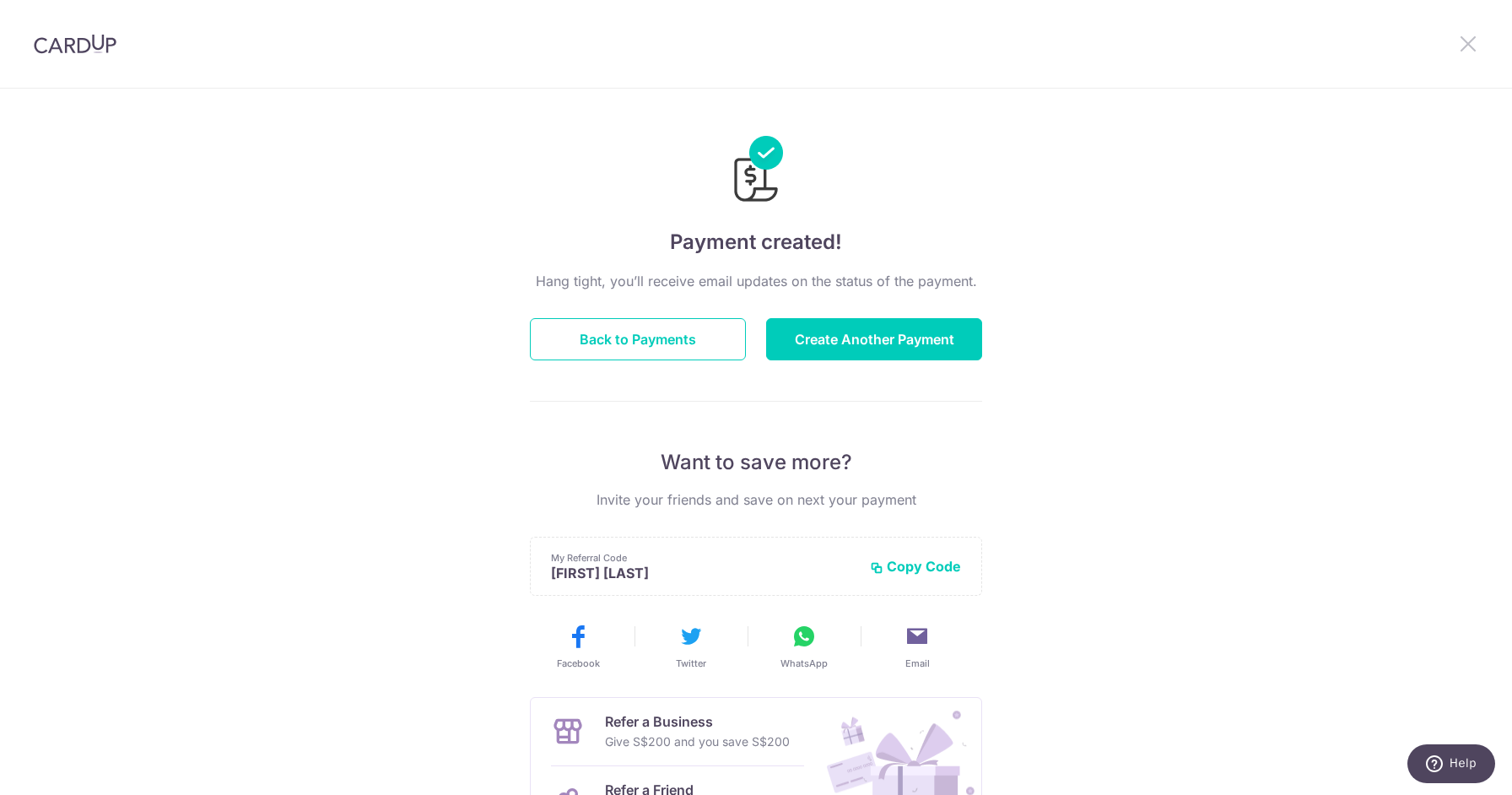 click at bounding box center (1468, 43) 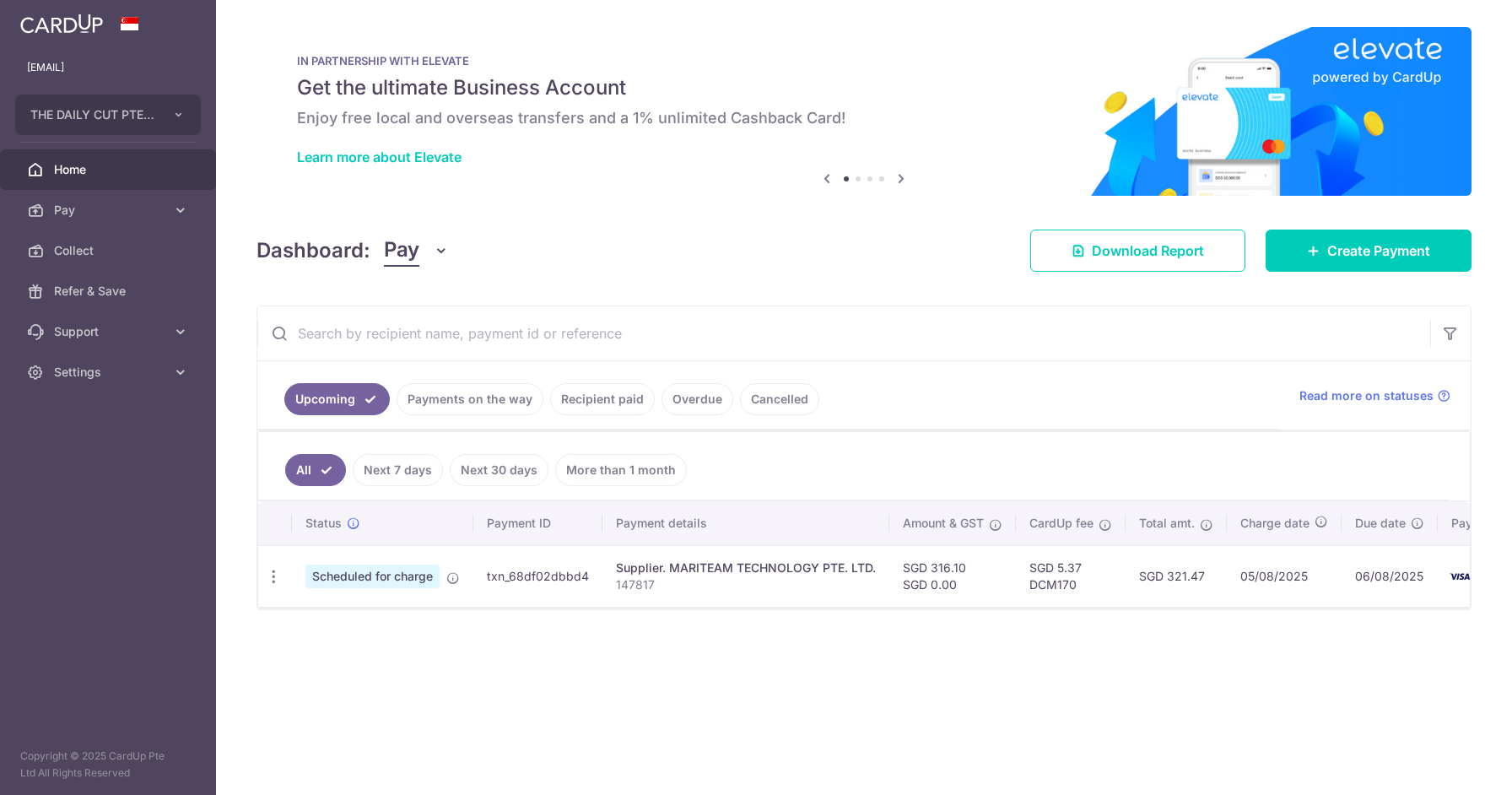 scroll, scrollTop: 0, scrollLeft: 0, axis: both 